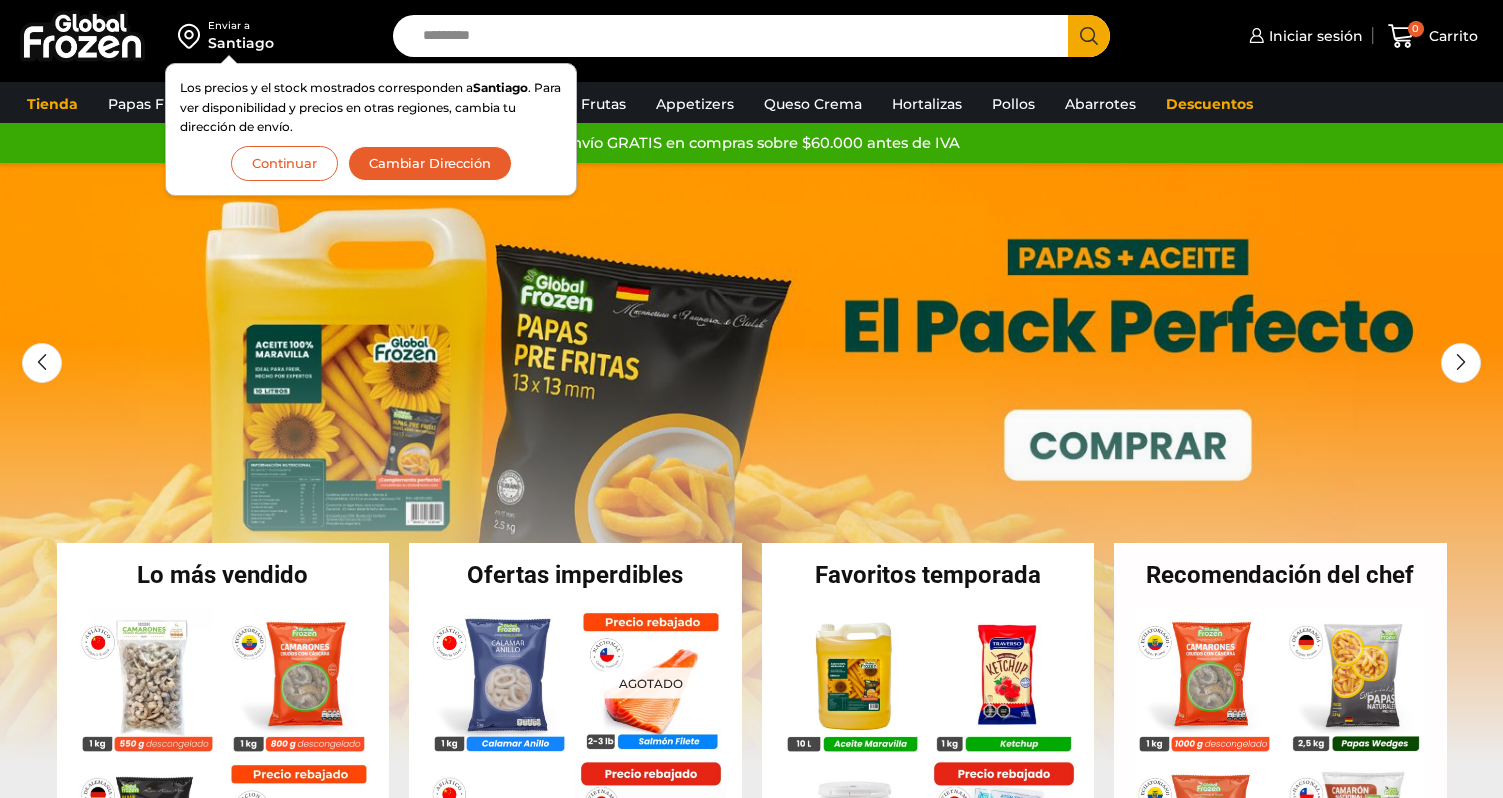 scroll, scrollTop: 0, scrollLeft: 0, axis: both 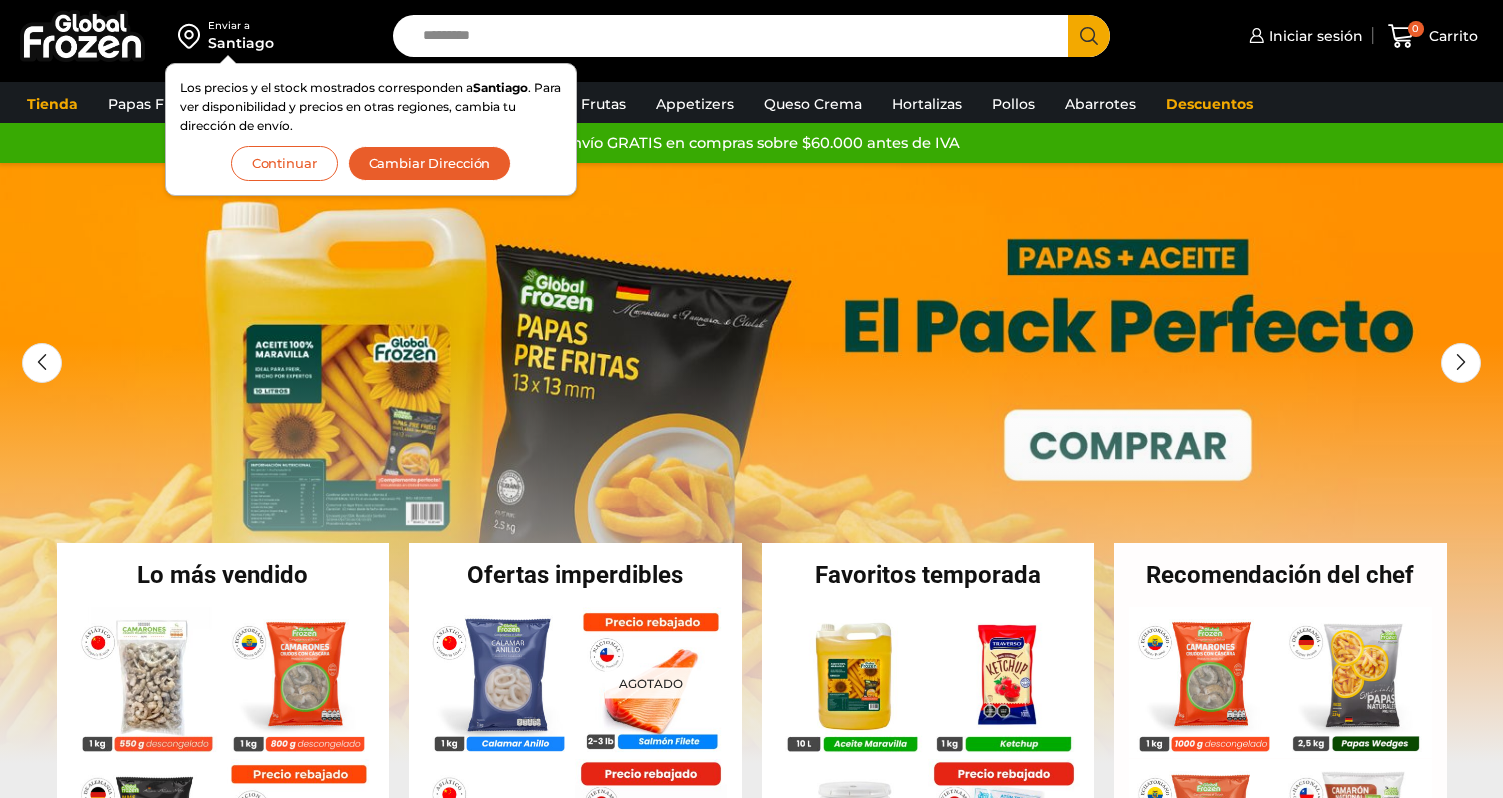 click on "Continuar" at bounding box center [284, 163] 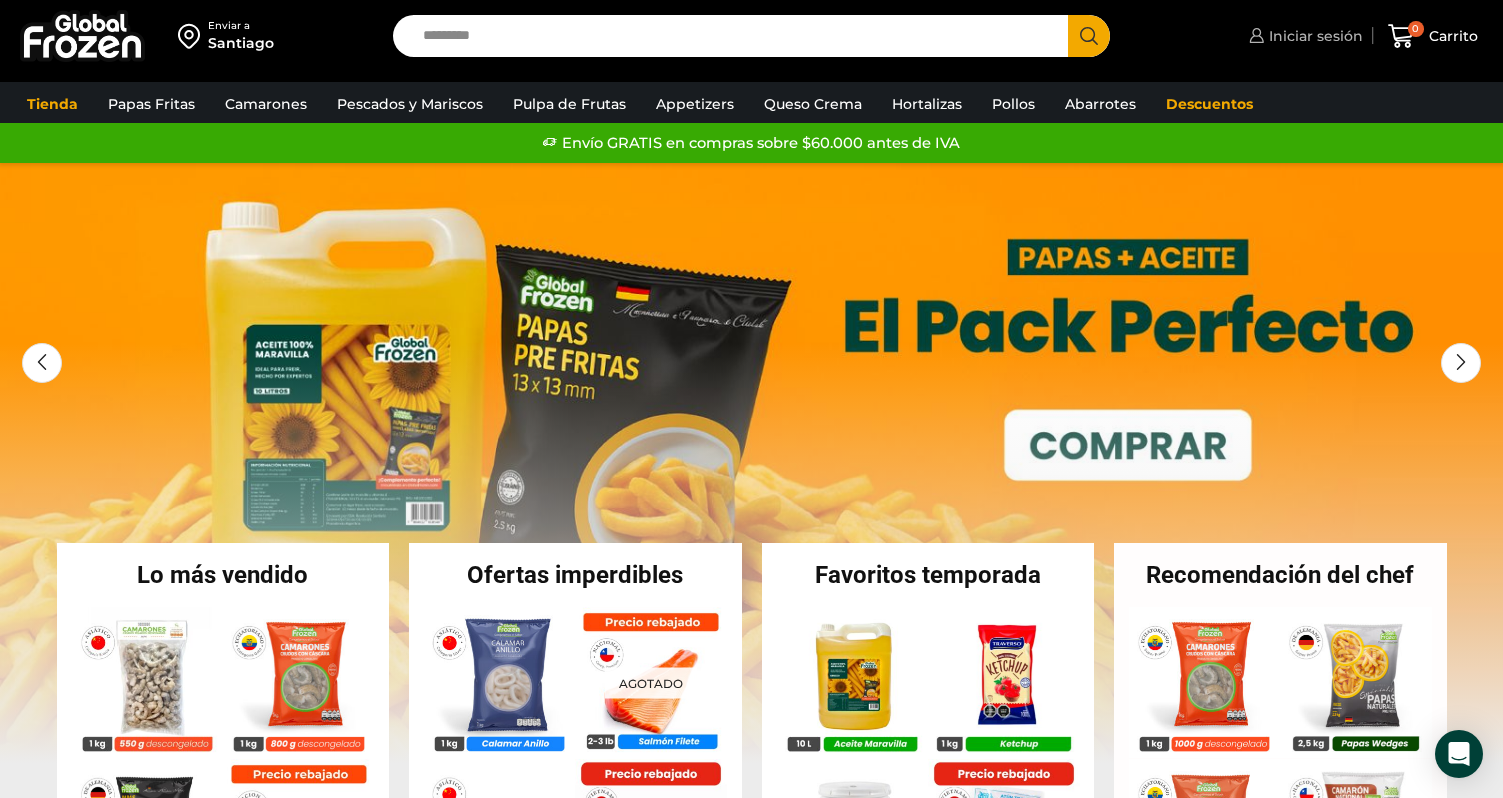 click on "Iniciar sesión" at bounding box center (1303, 36) 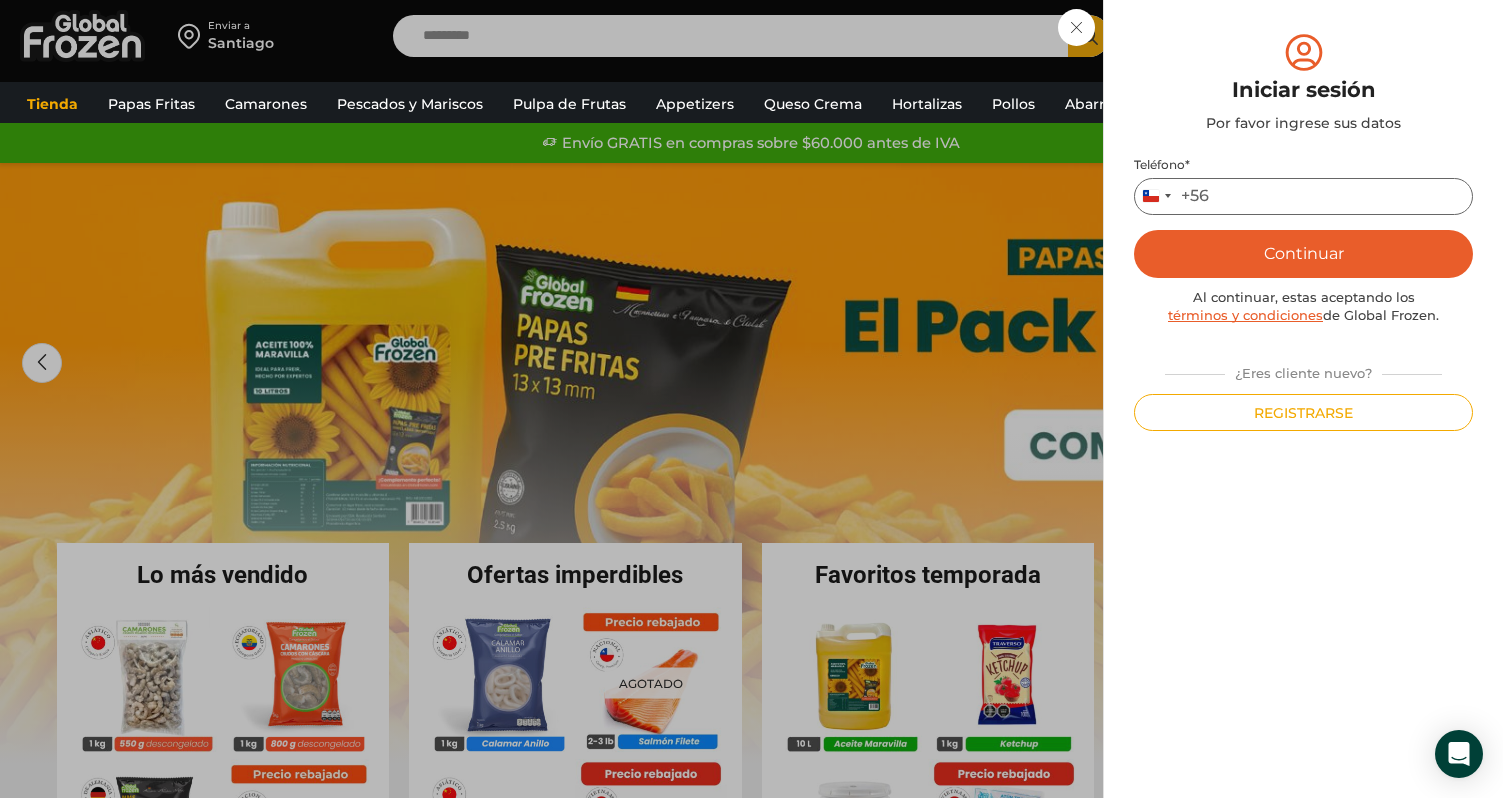 click on "Teléfono
*" at bounding box center (1303, 196) 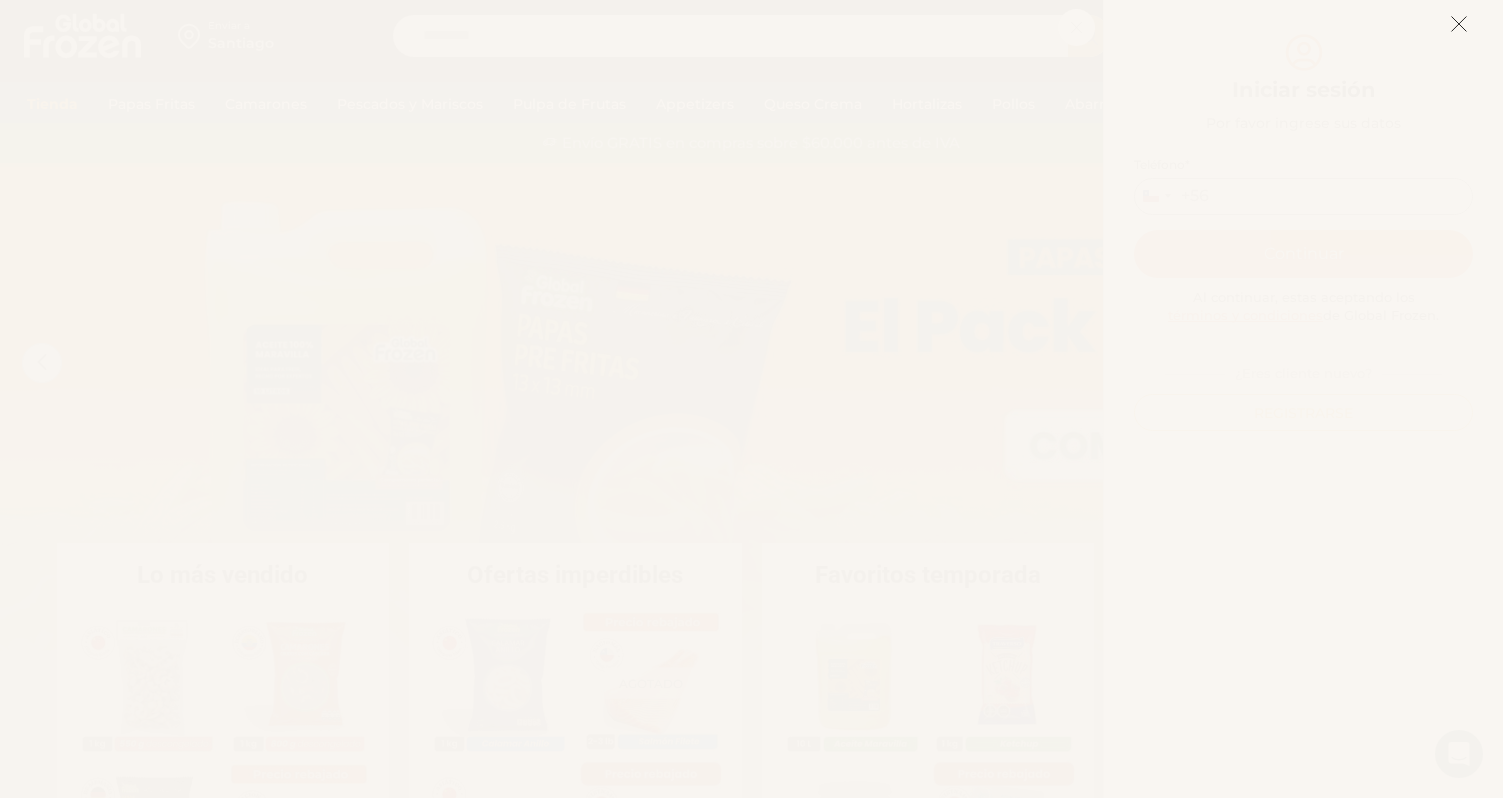 type on "*********" 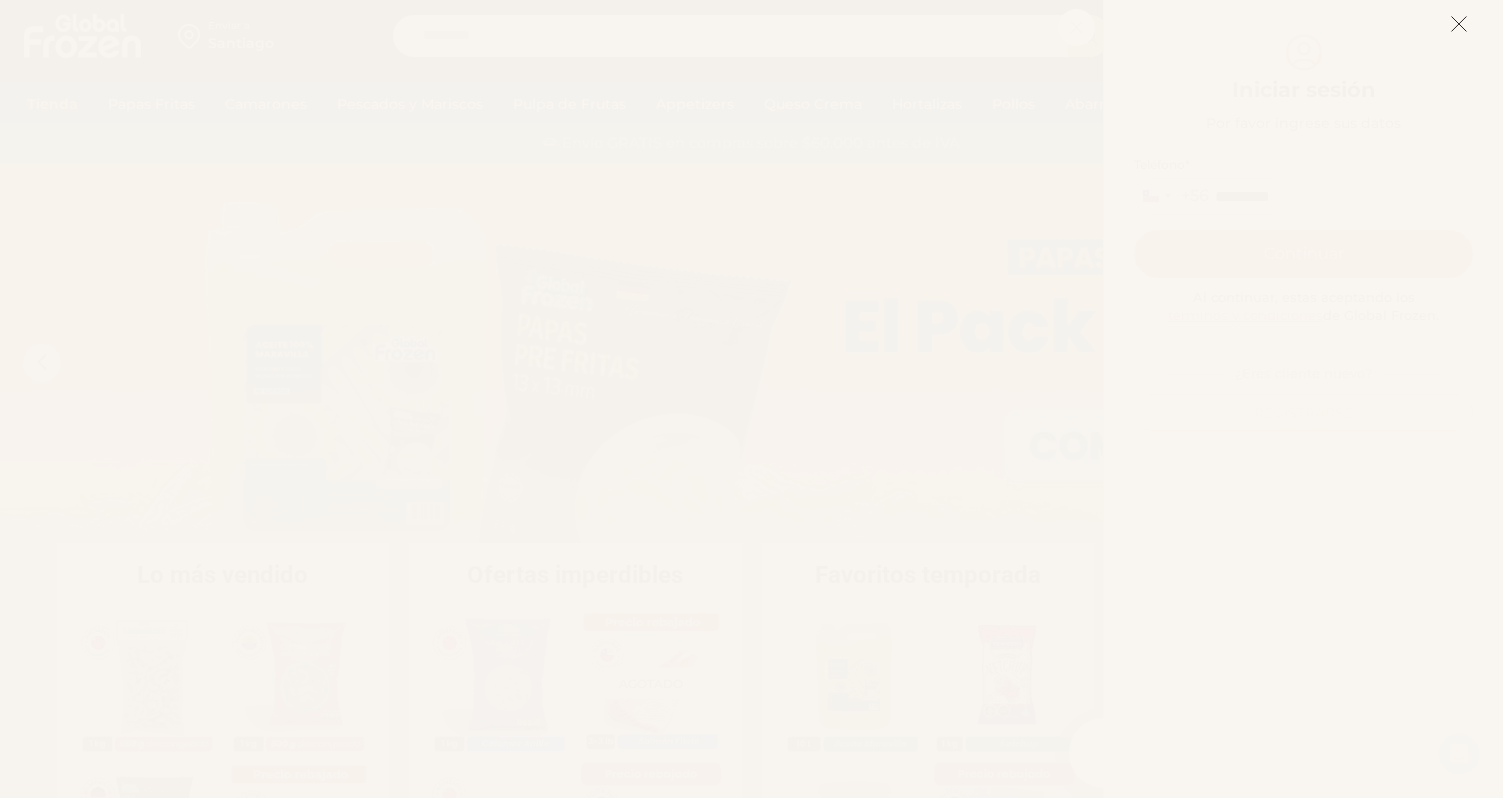 scroll, scrollTop: 0, scrollLeft: 0, axis: both 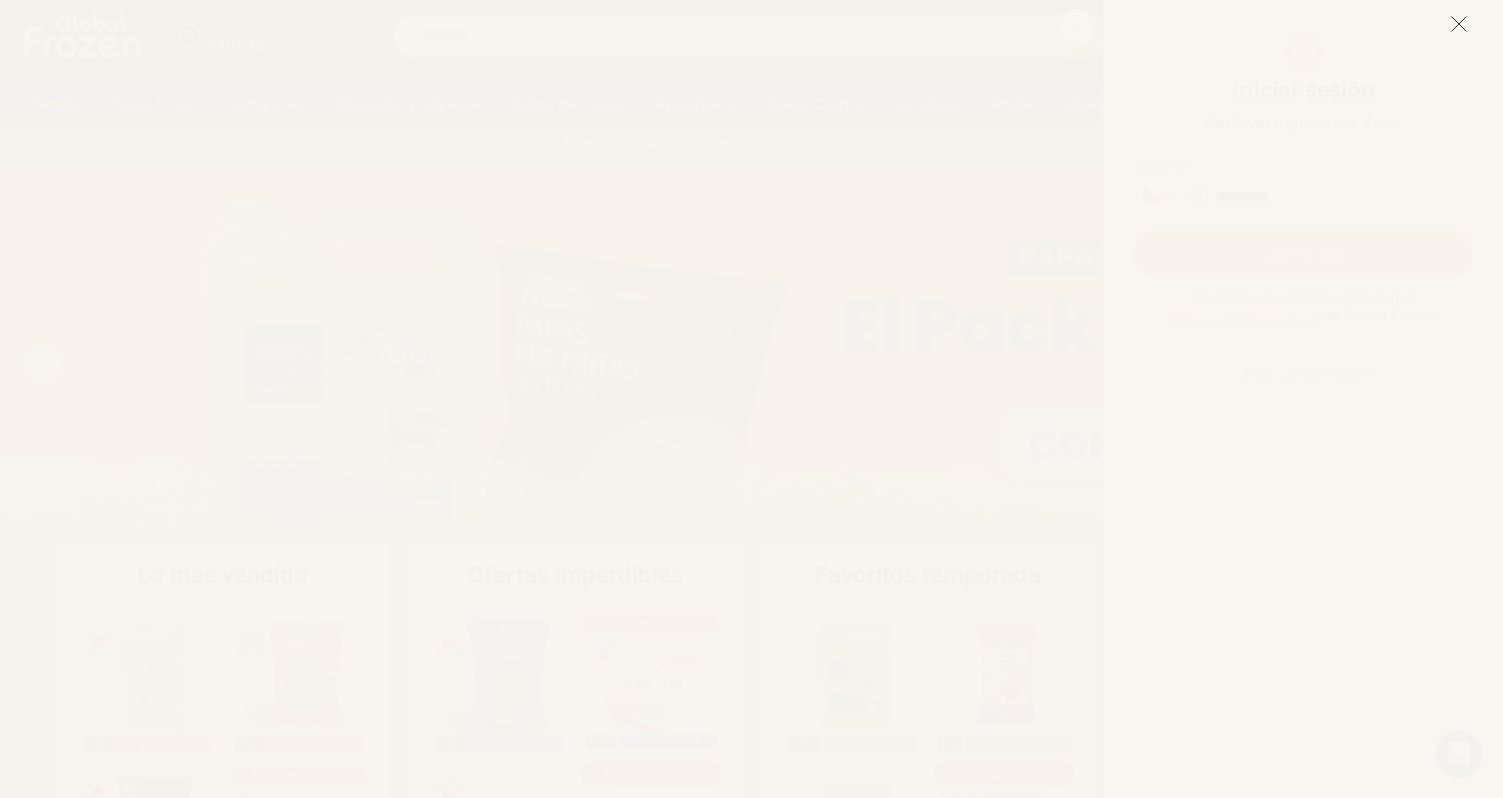 click 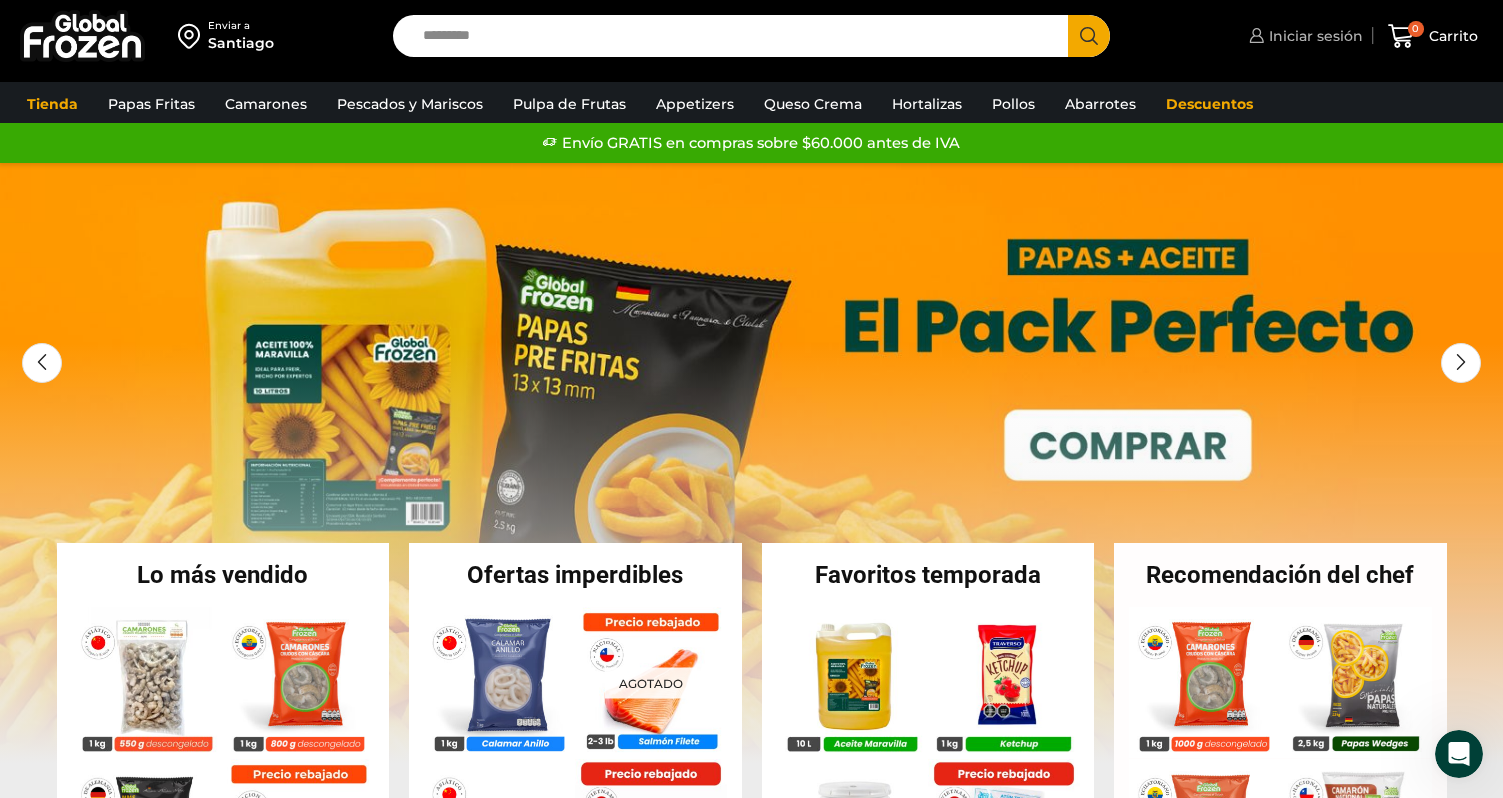 click on "Iniciar sesión" at bounding box center (1313, 36) 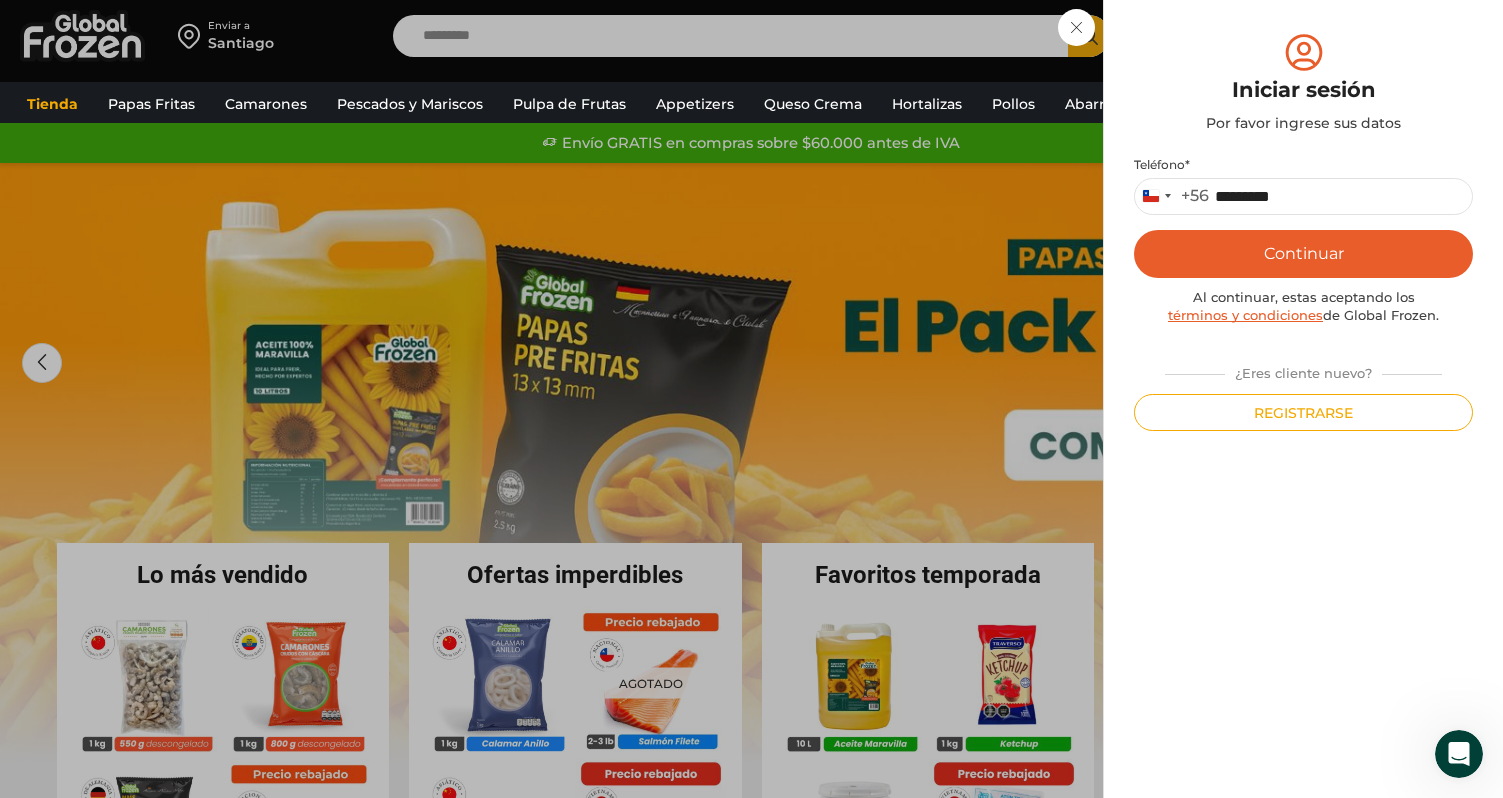 click on "Continuar" at bounding box center (1303, 254) 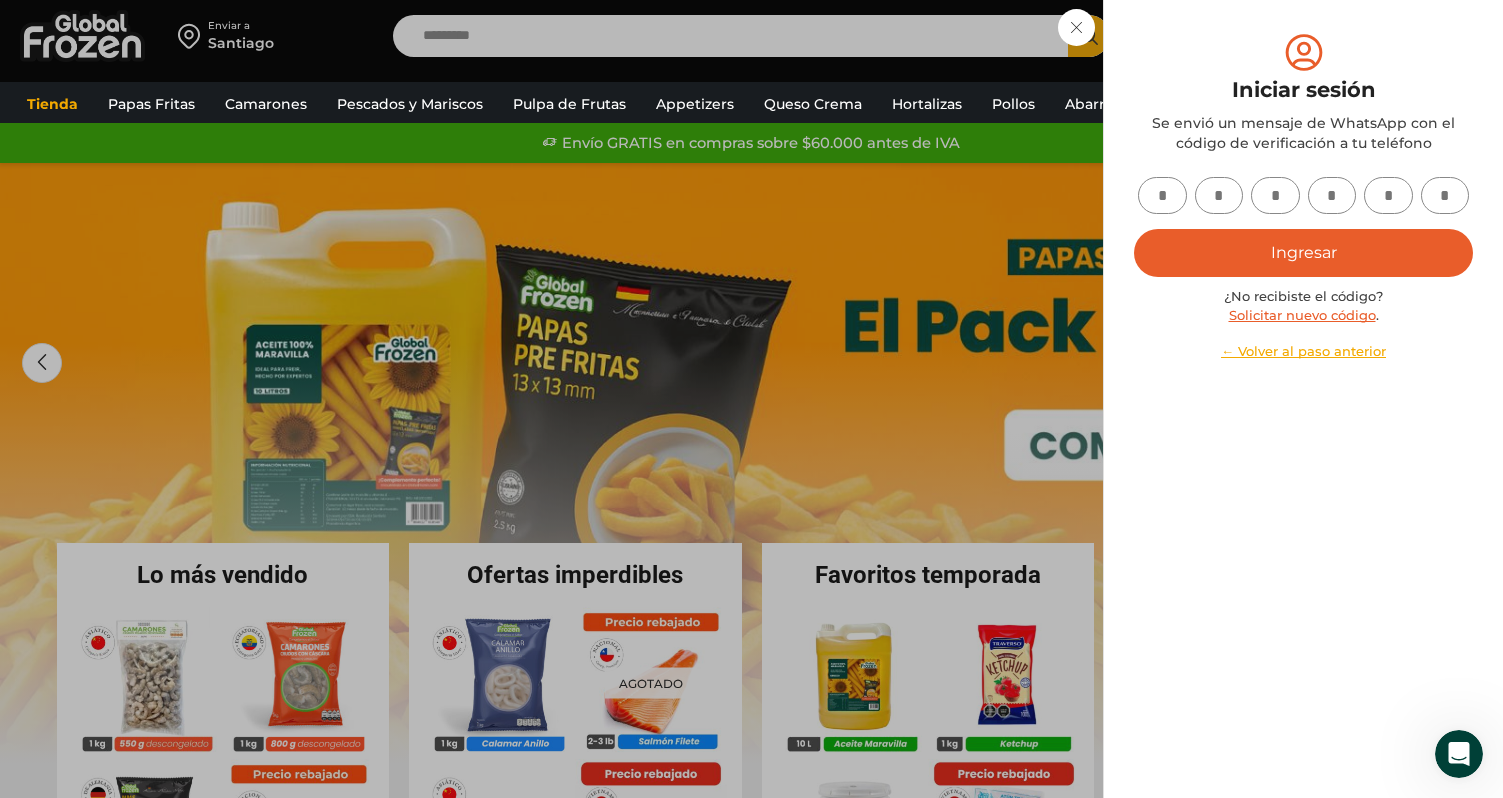 click at bounding box center (1162, 195) 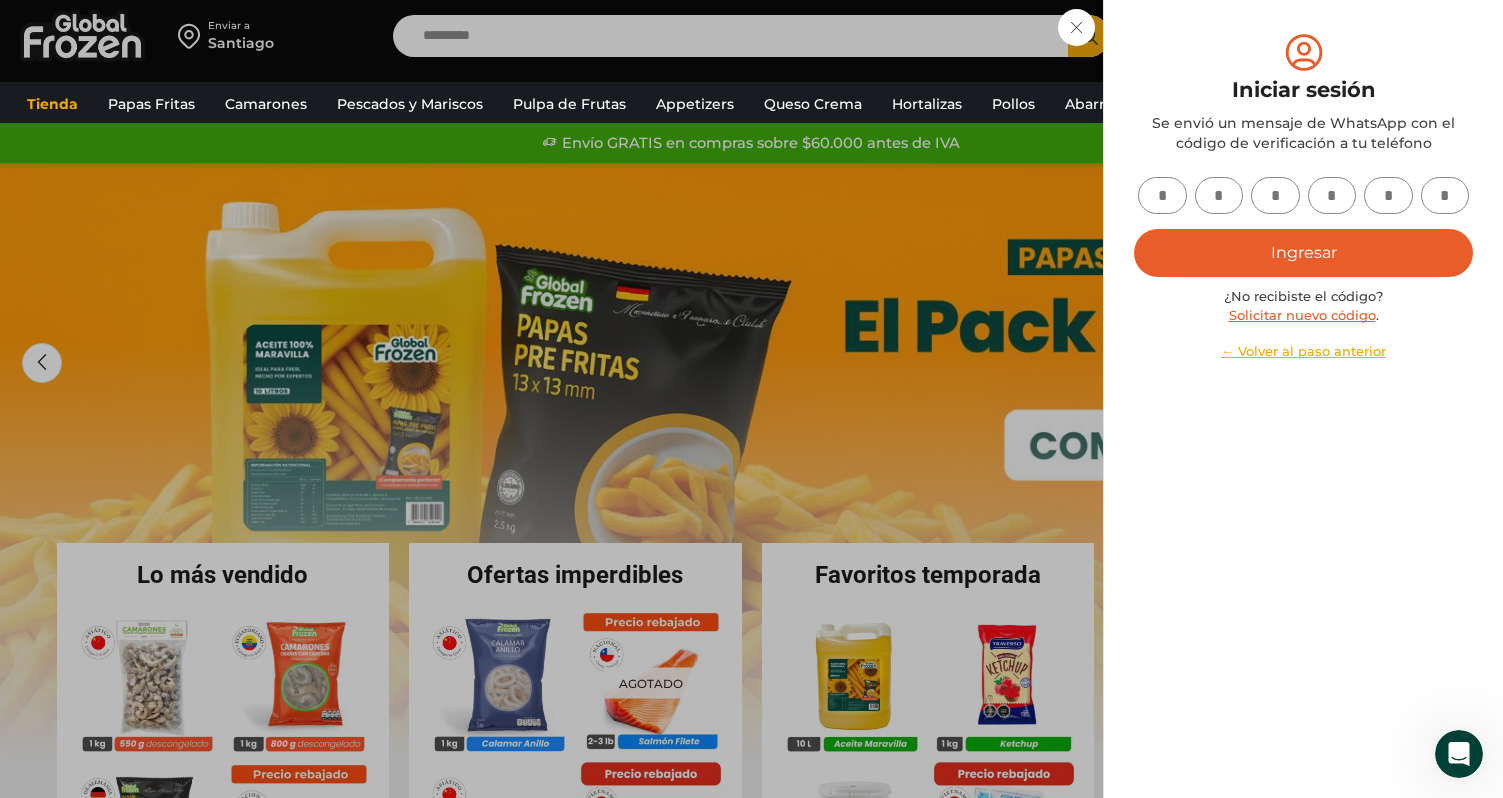 type on "*" 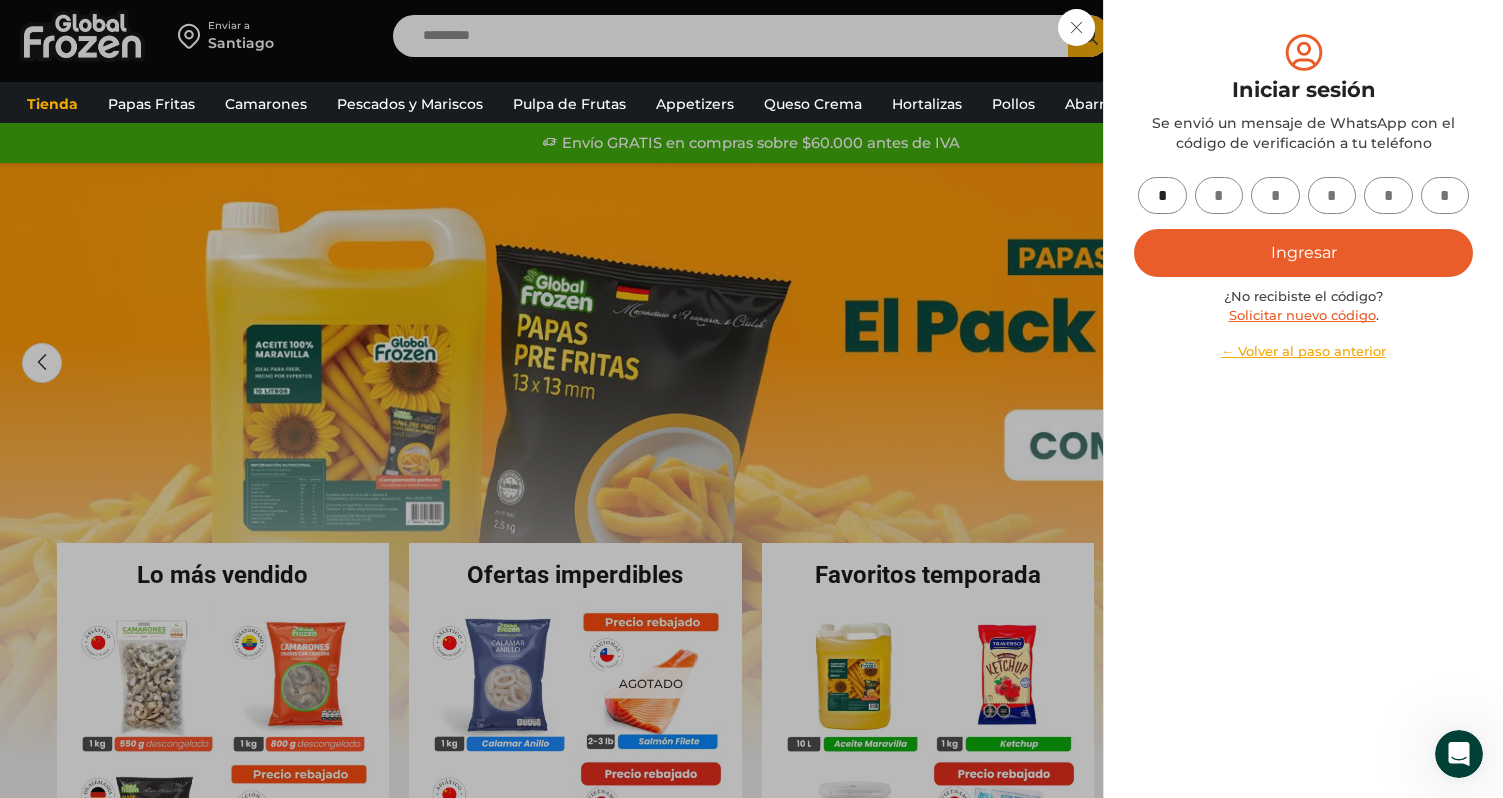 type on "*" 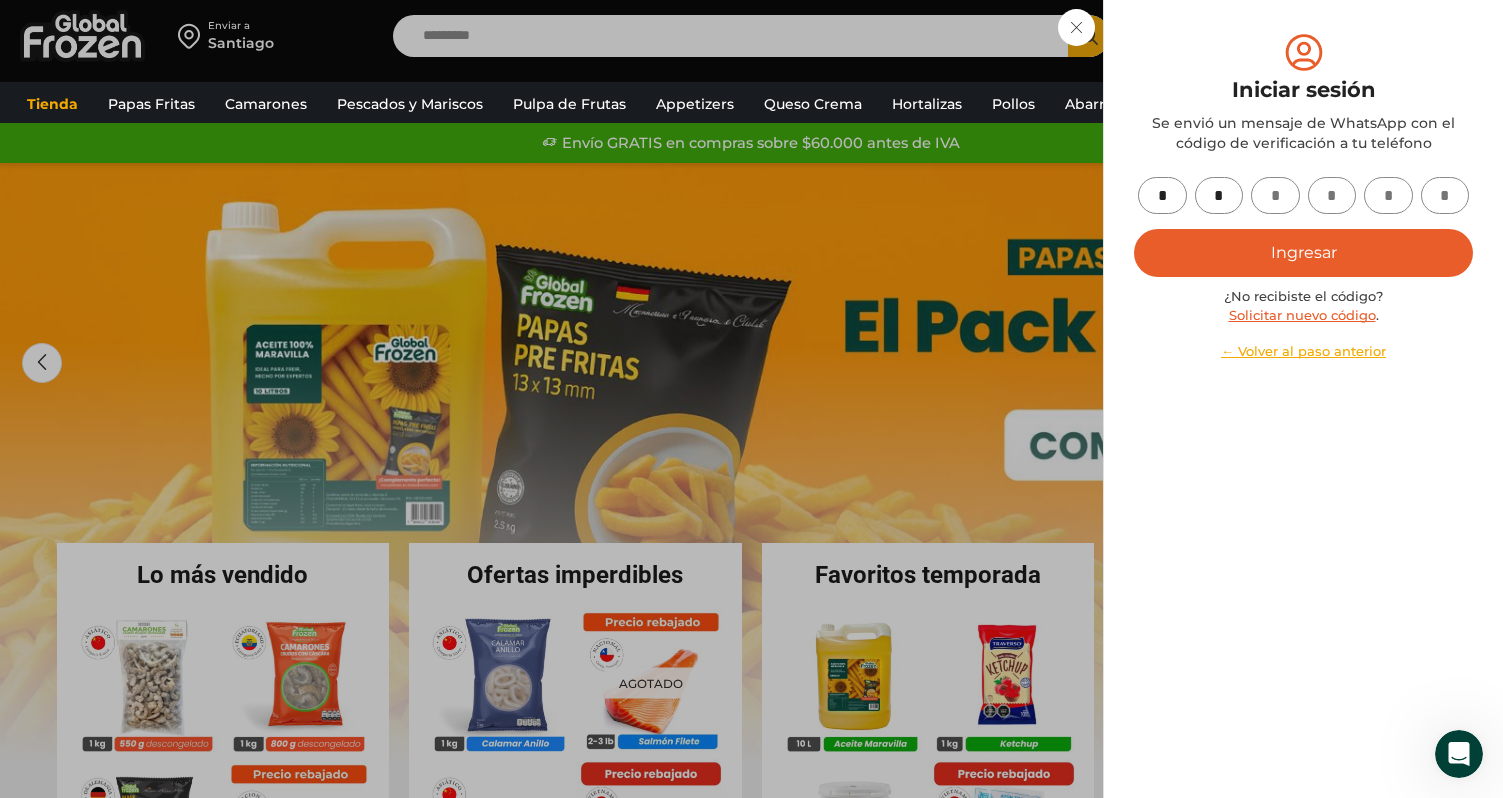 type on "*" 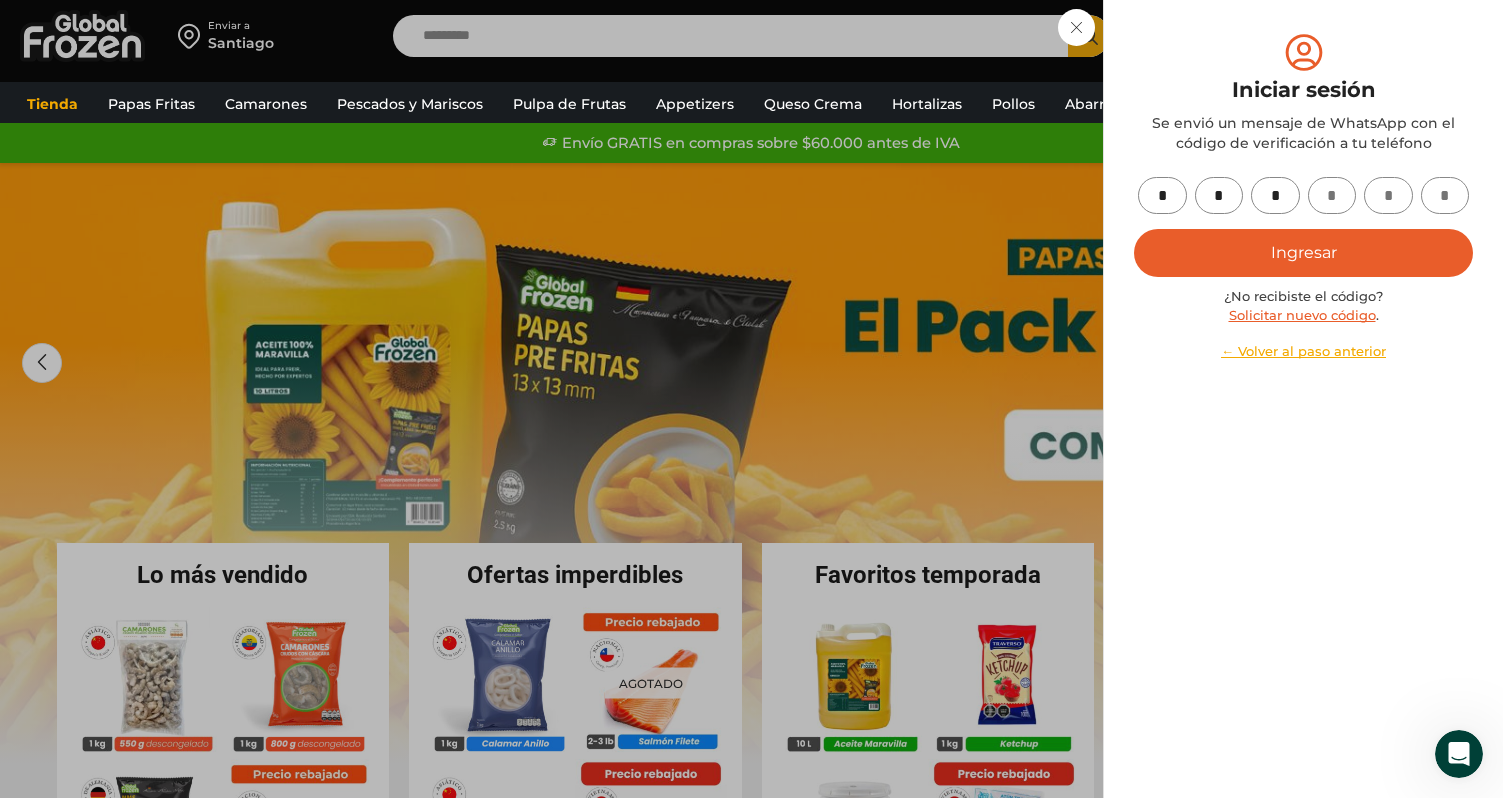 type on "*" 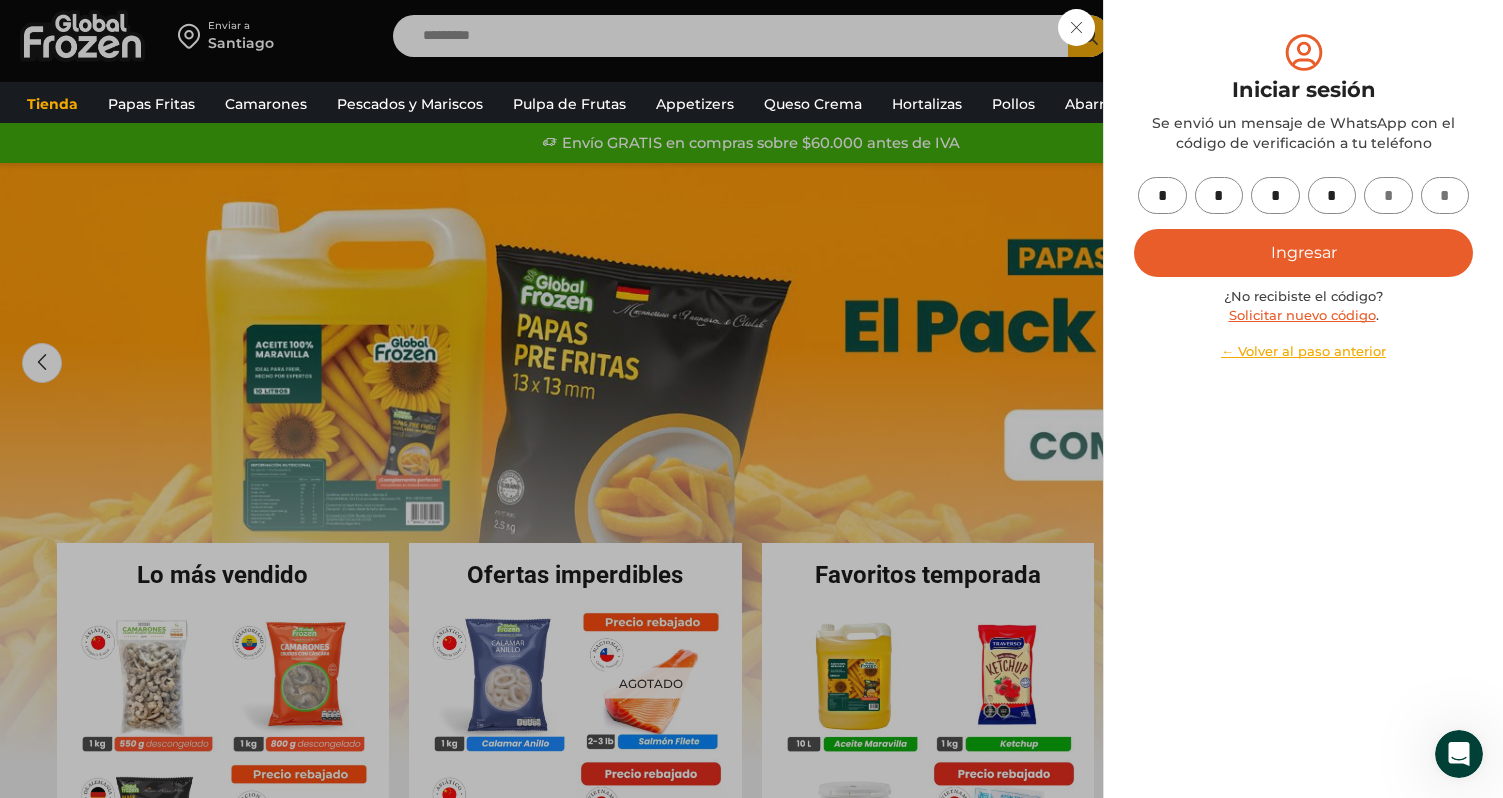 type on "*" 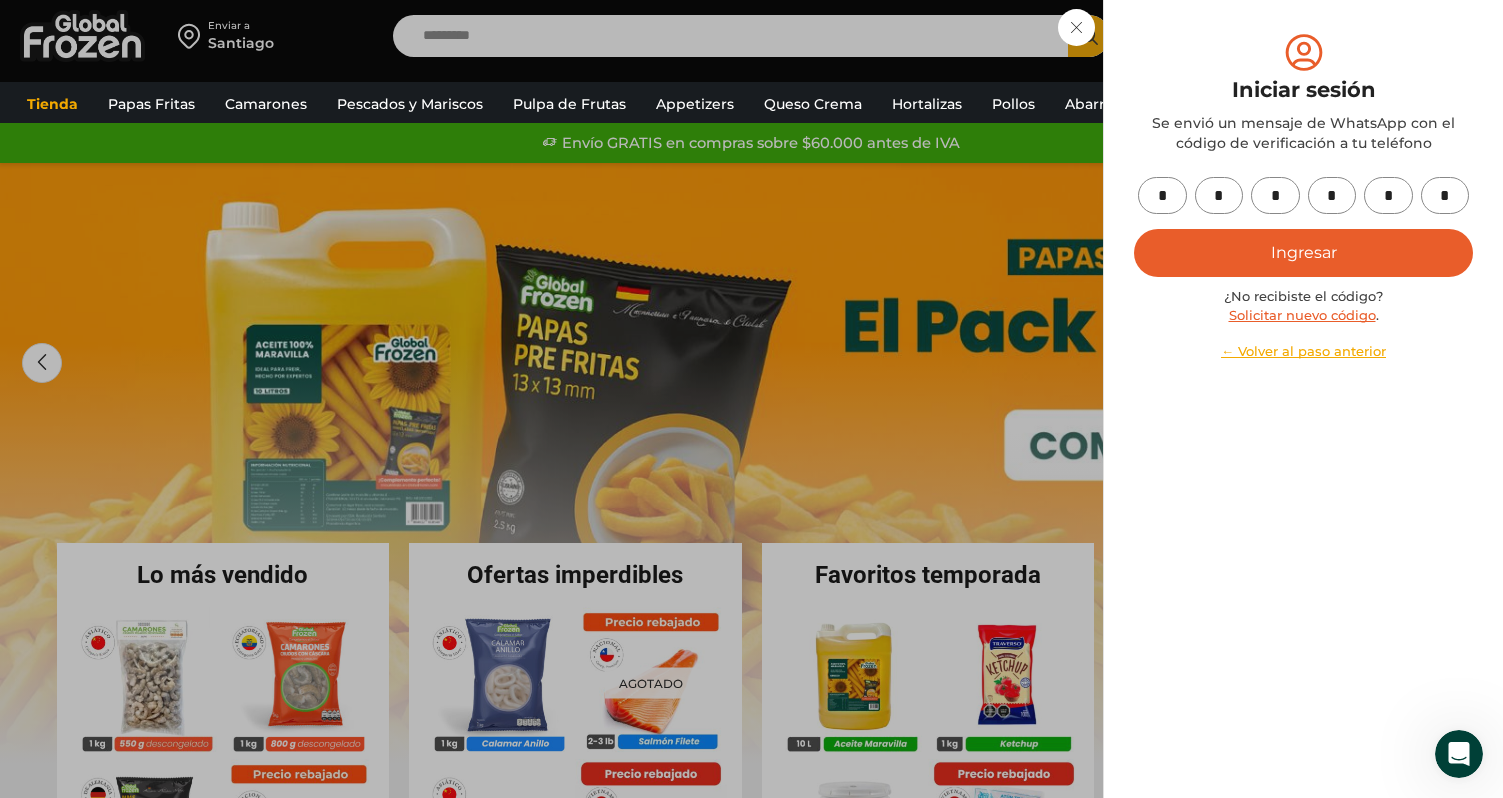 type on "*" 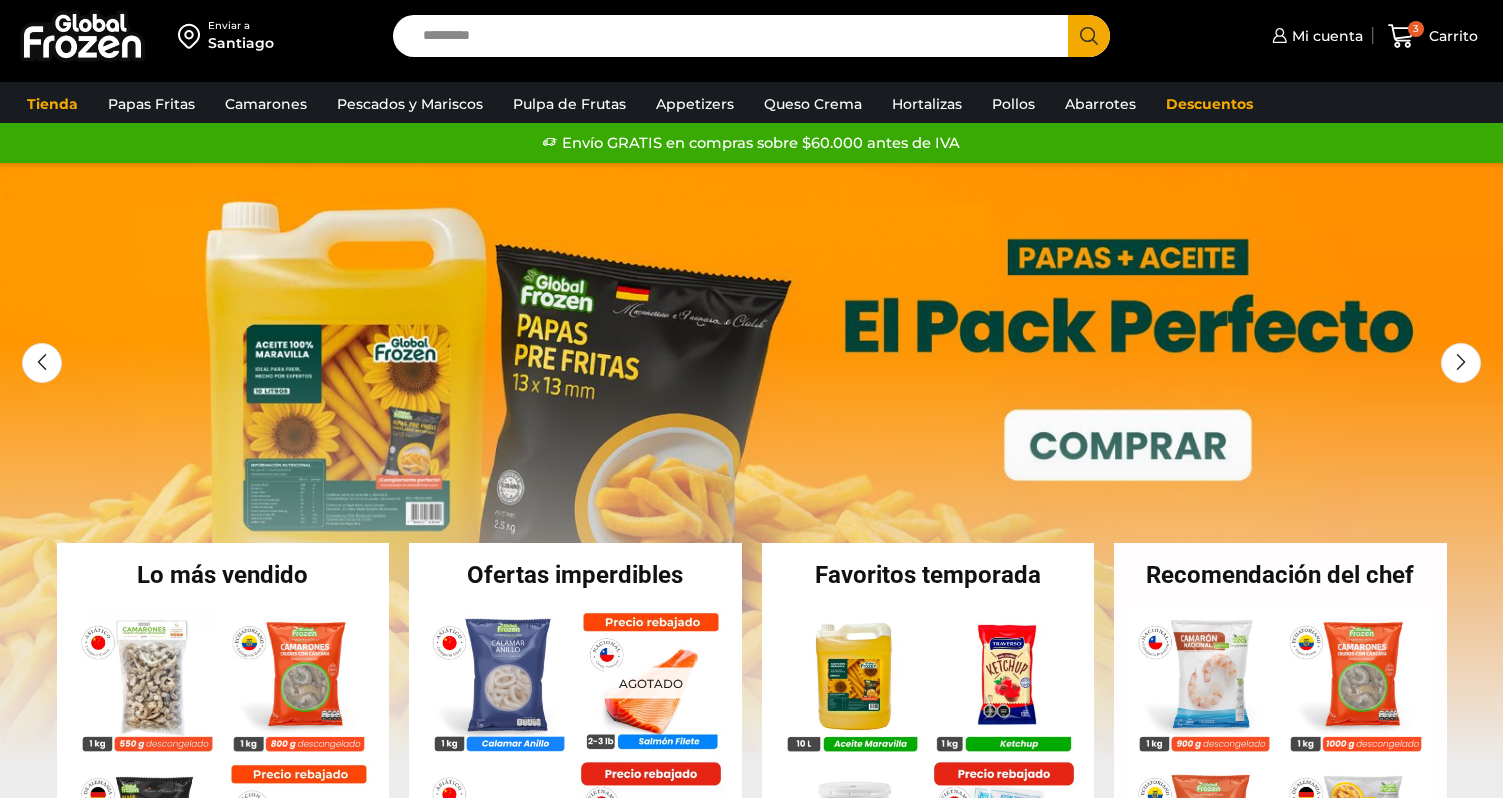 scroll, scrollTop: 0, scrollLeft: 0, axis: both 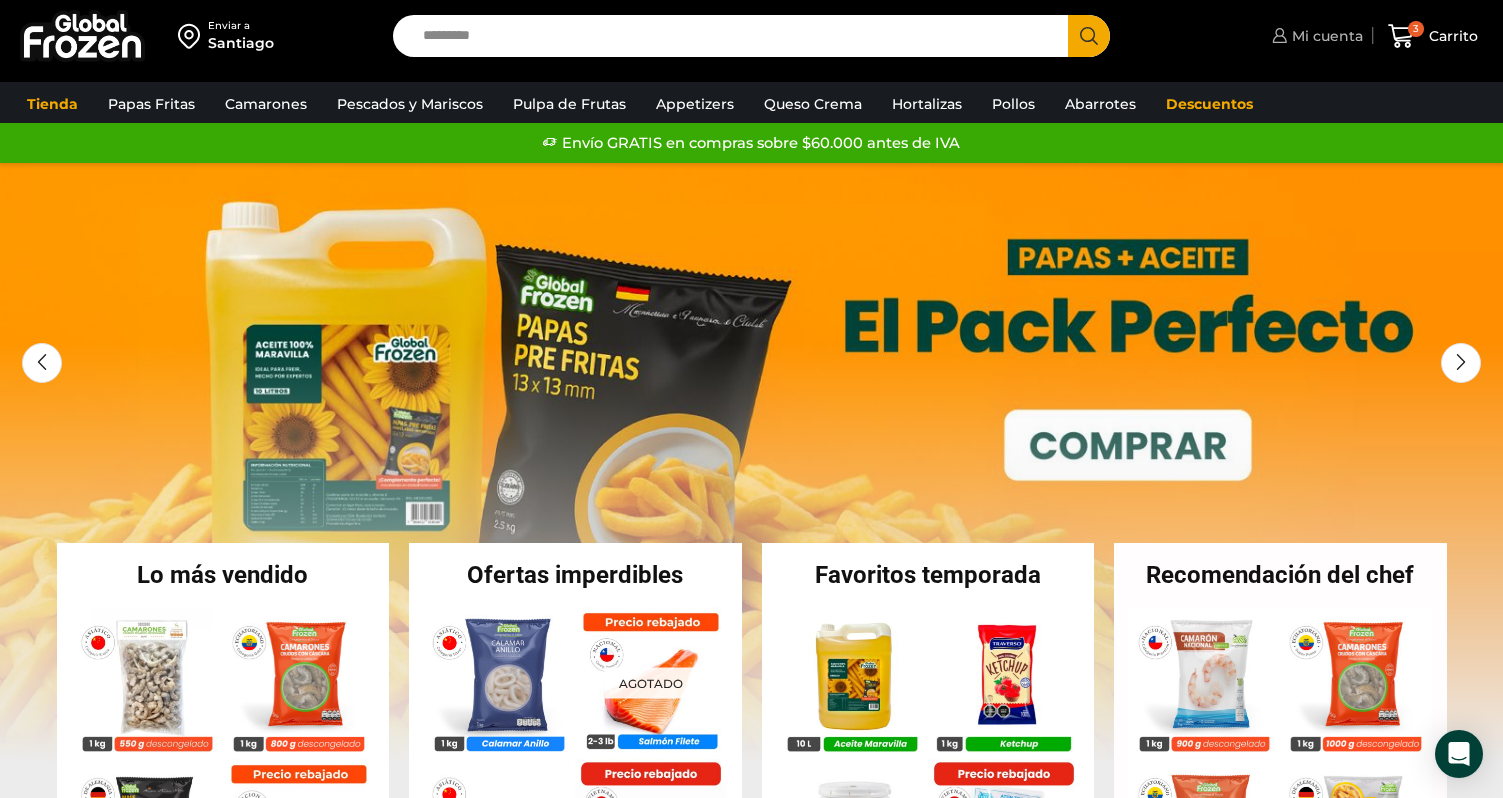click on "Mi cuenta" at bounding box center [1325, 36] 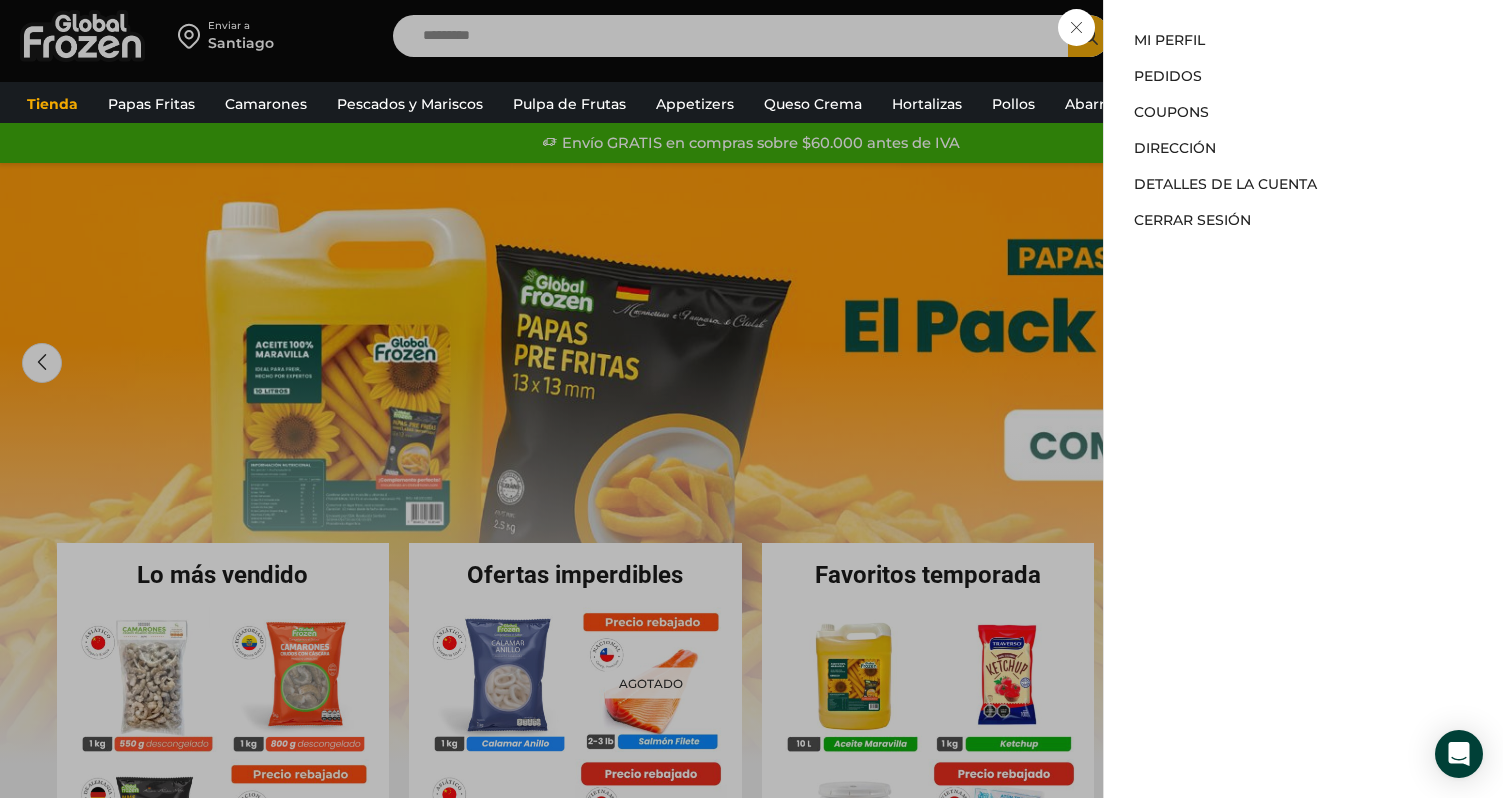 click on "Mi cuenta
Mi cuenta
Mi perfil
Pedidos
Descargas
Coupons
Dirección
Detalles de la cuenta
Cerrar sesión" at bounding box center [1315, 36] 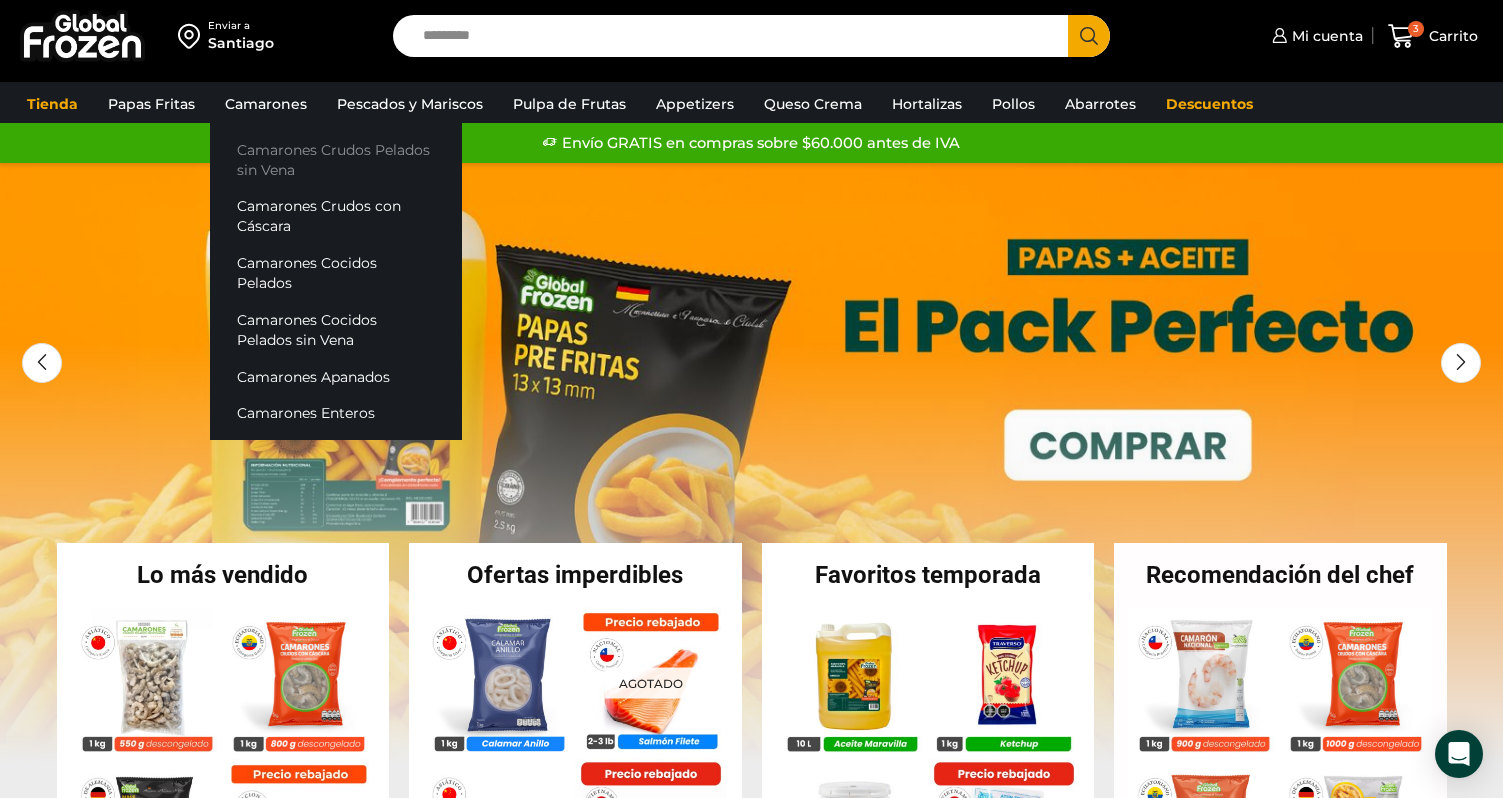 click on "Camarones Crudos Pelados sin Vena" at bounding box center [336, 159] 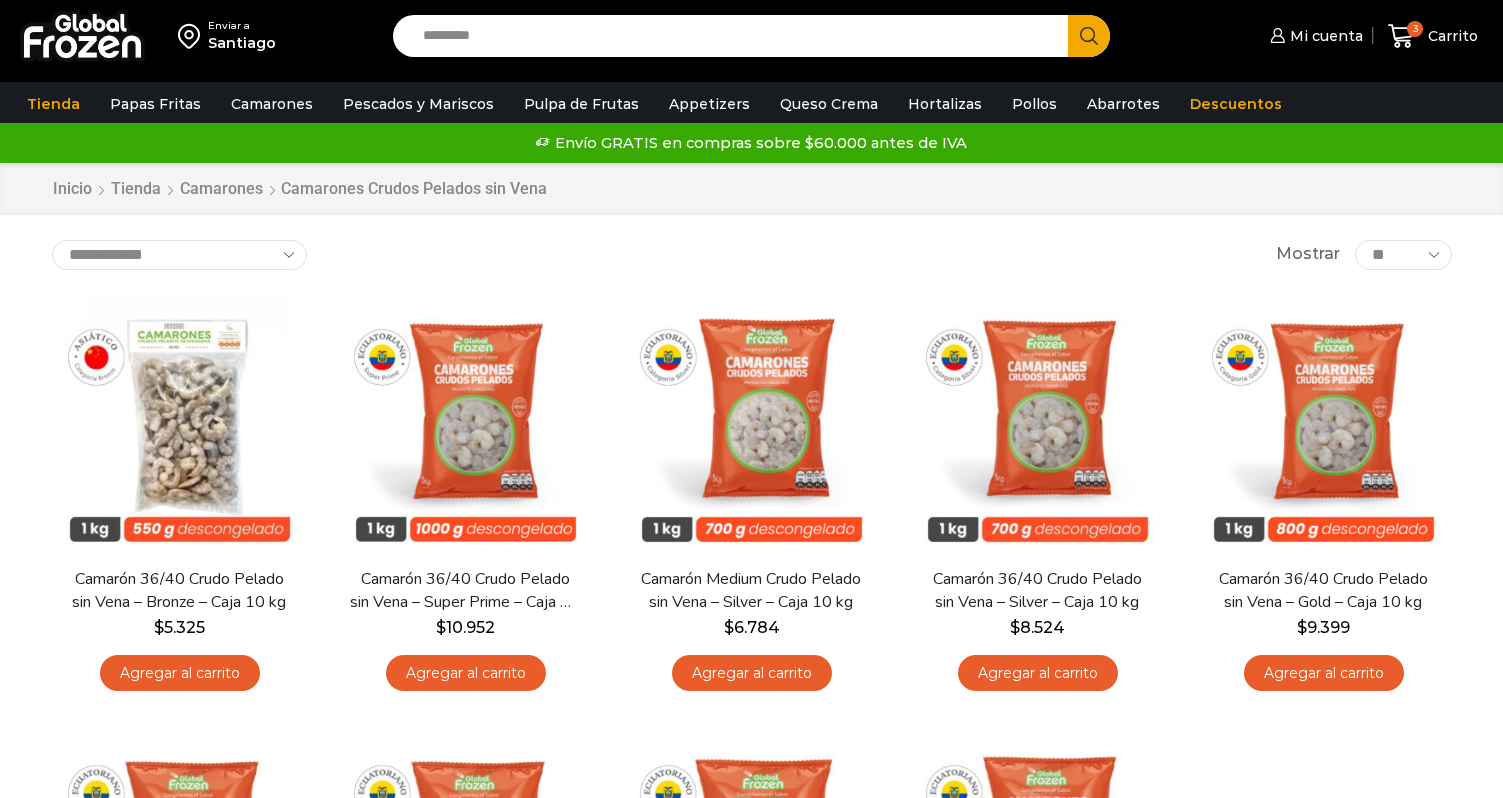 scroll, scrollTop: 0, scrollLeft: 0, axis: both 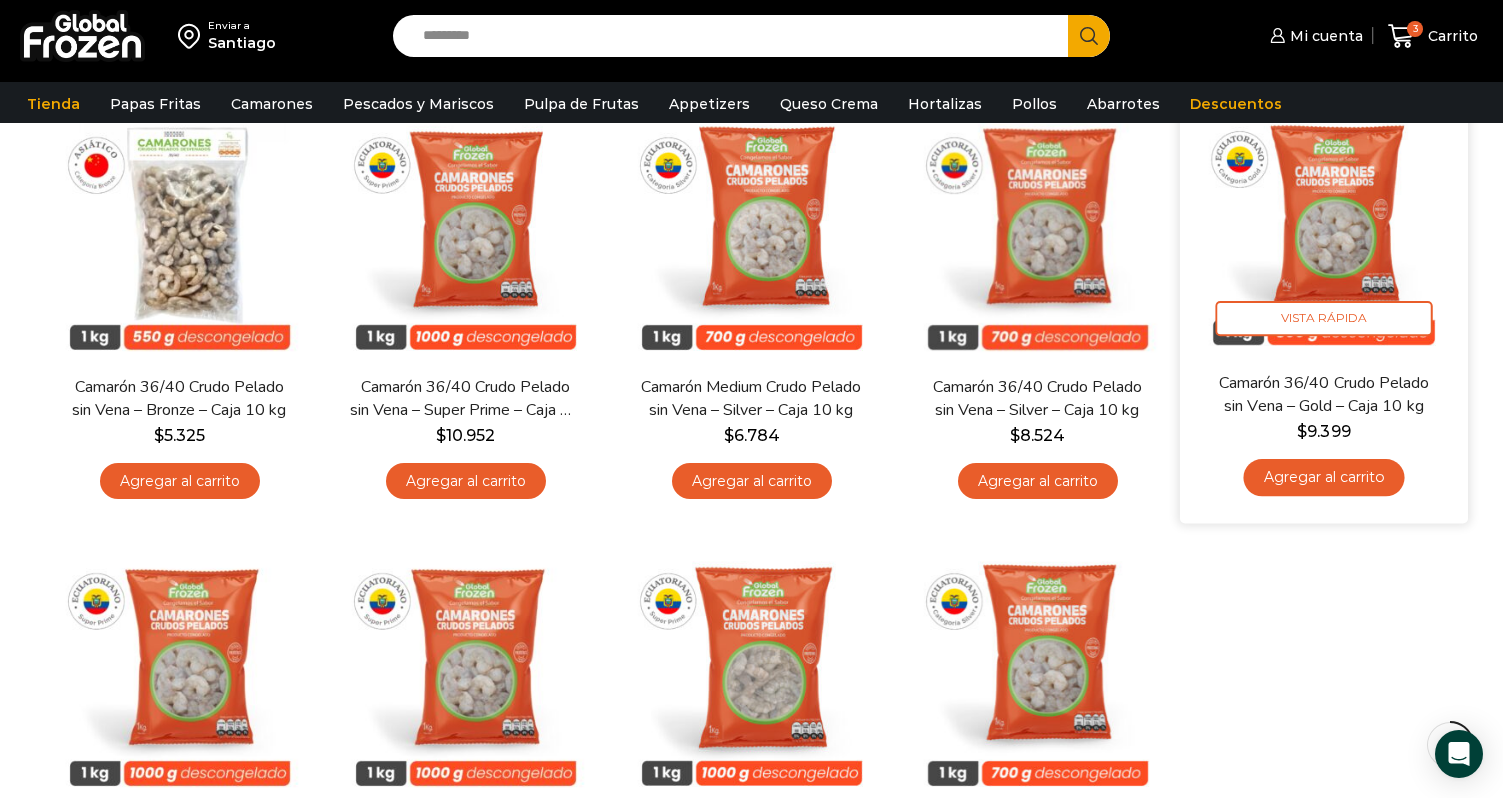 click on "Agregar al carrito" at bounding box center [1323, 477] 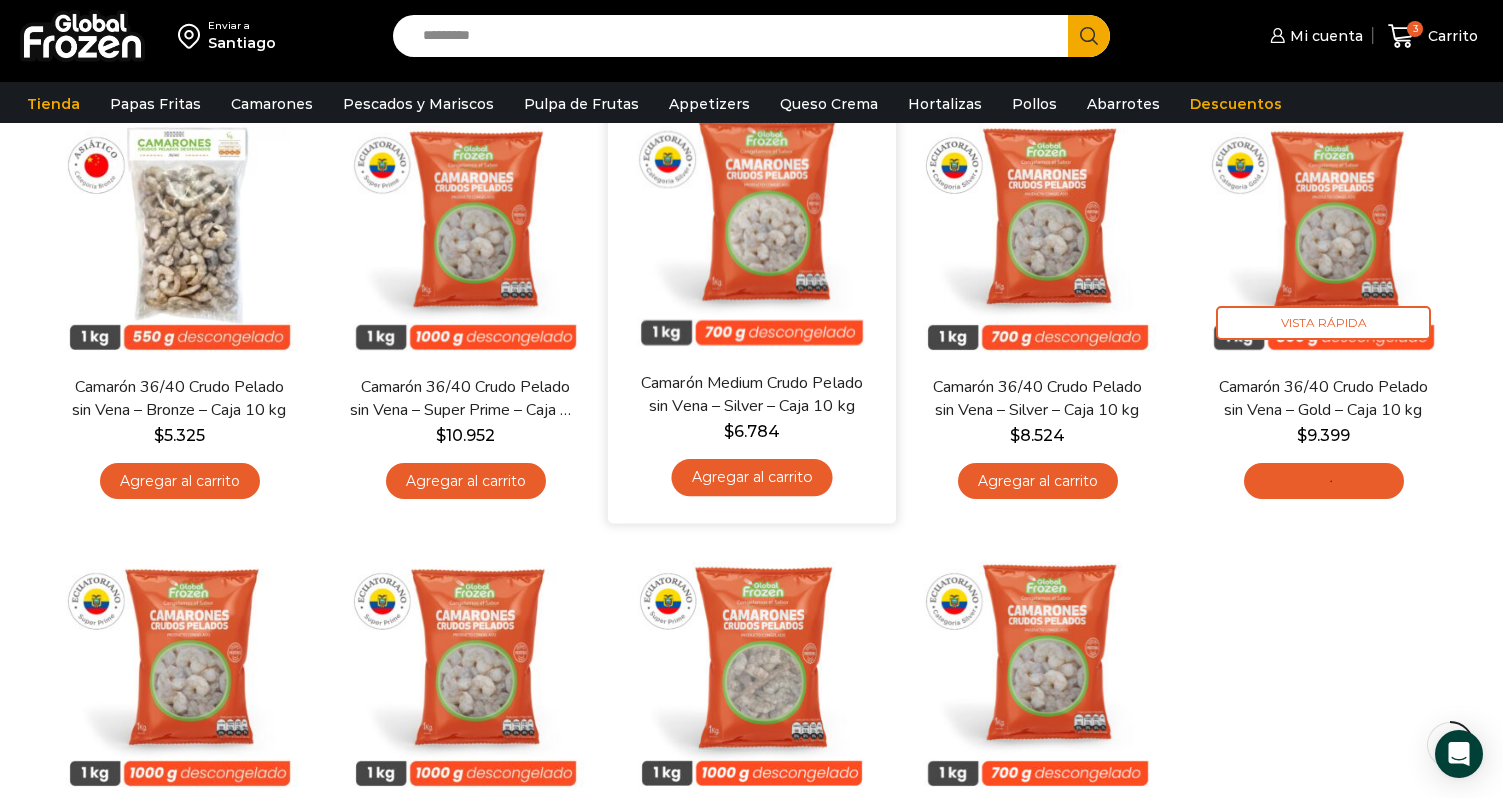 scroll, scrollTop: 513, scrollLeft: 0, axis: vertical 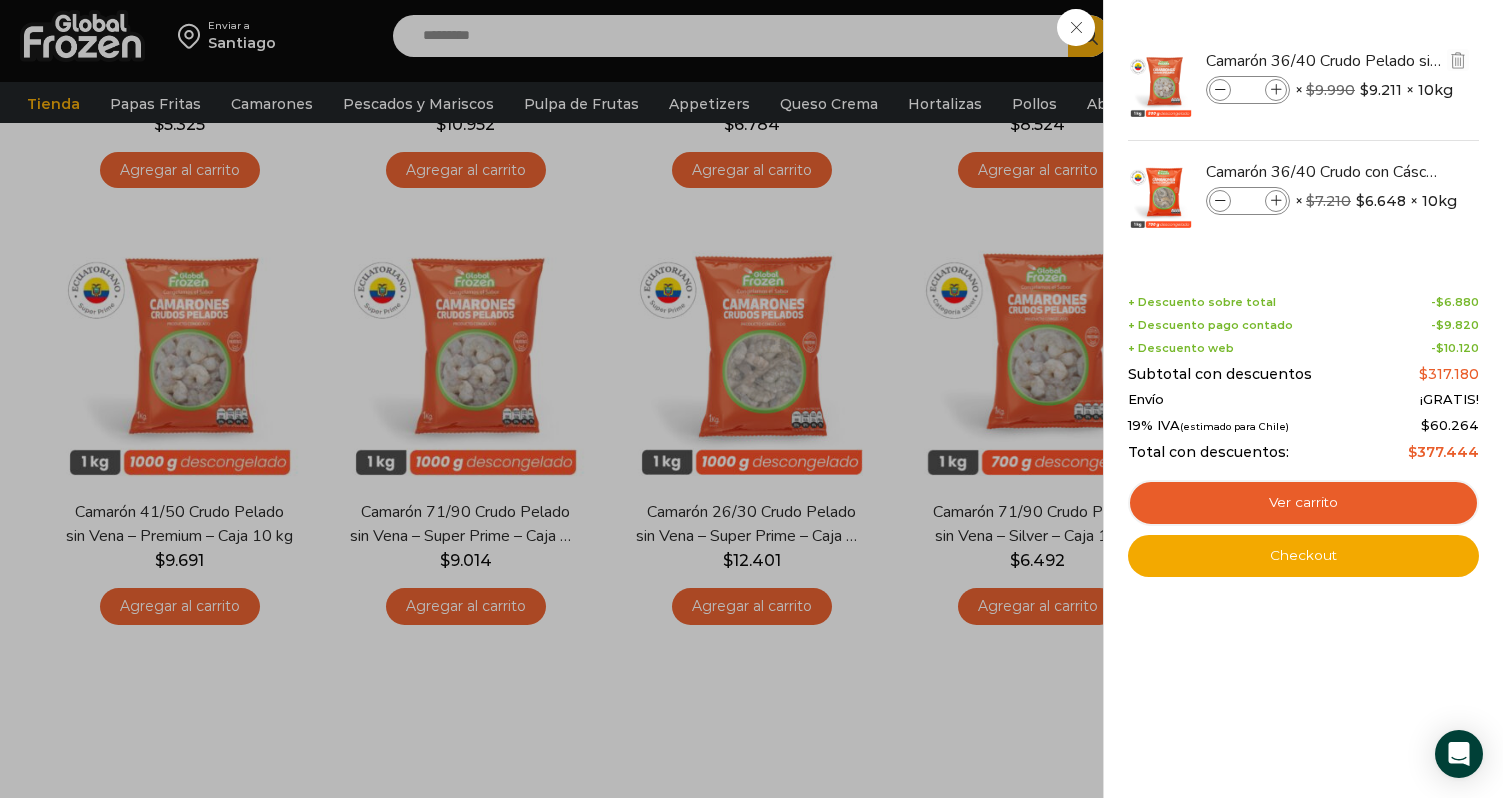 click at bounding box center [1220, 90] 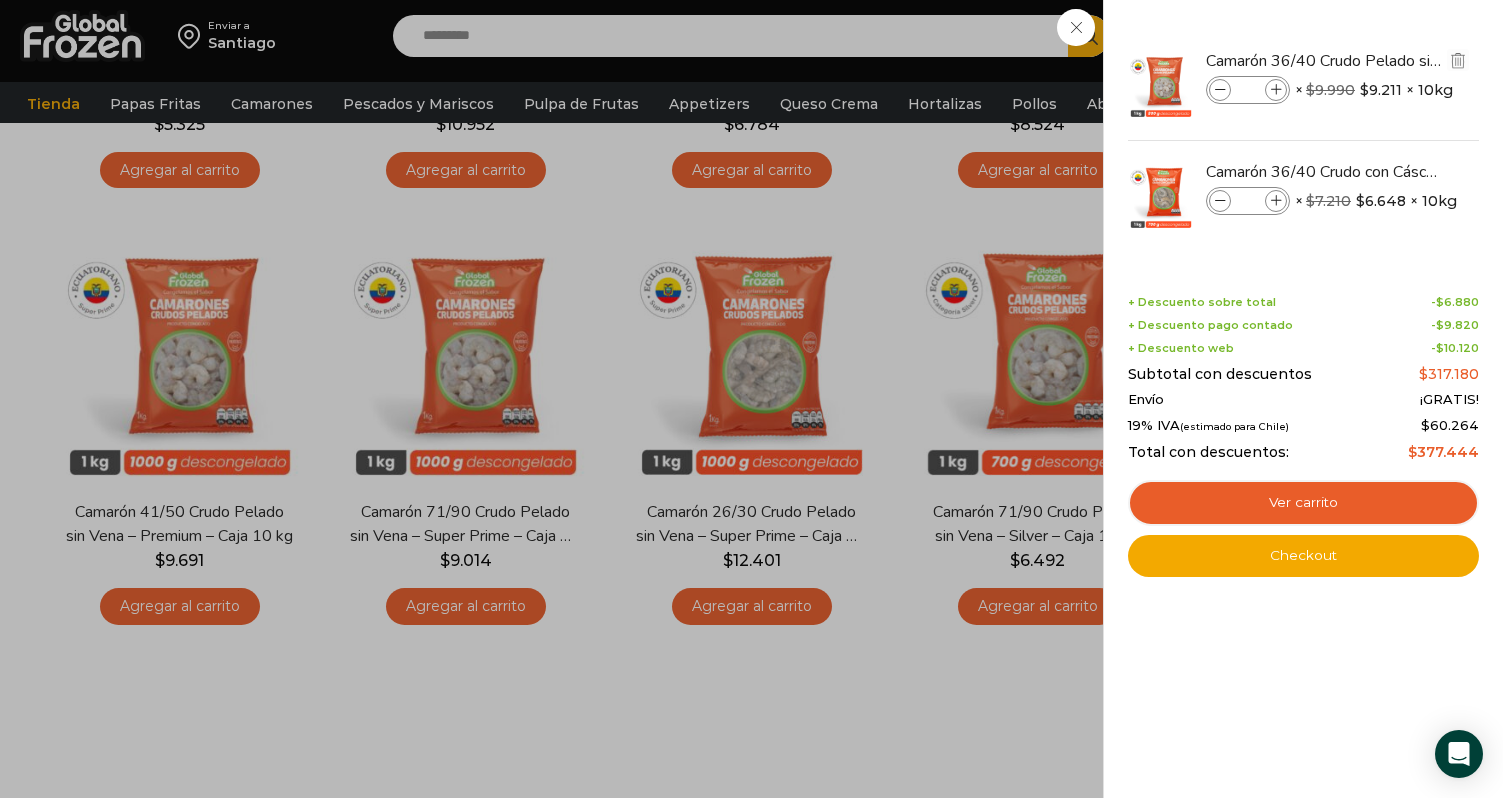 type on "*" 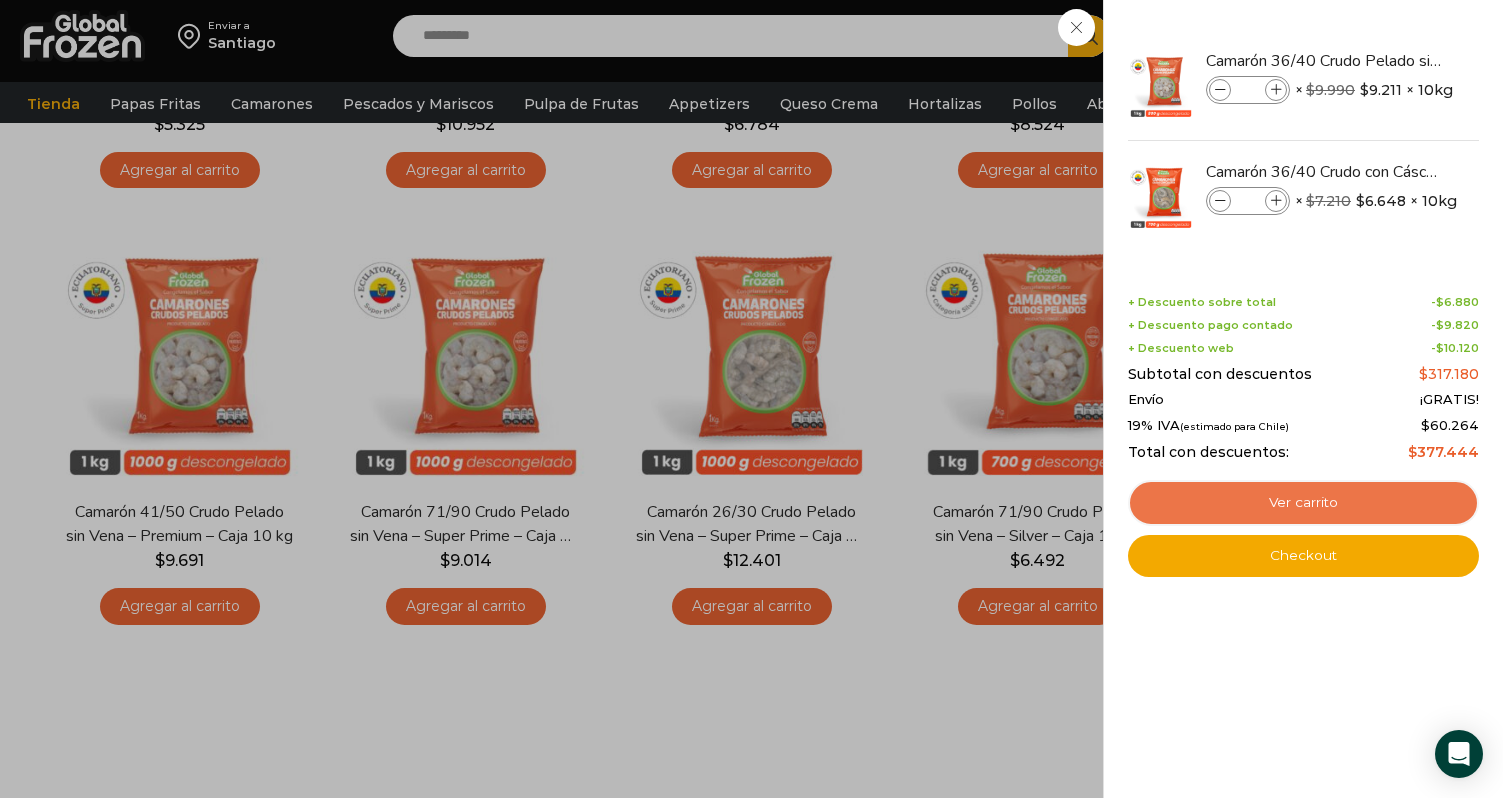 click on "Ver carrito" at bounding box center (1303, 503) 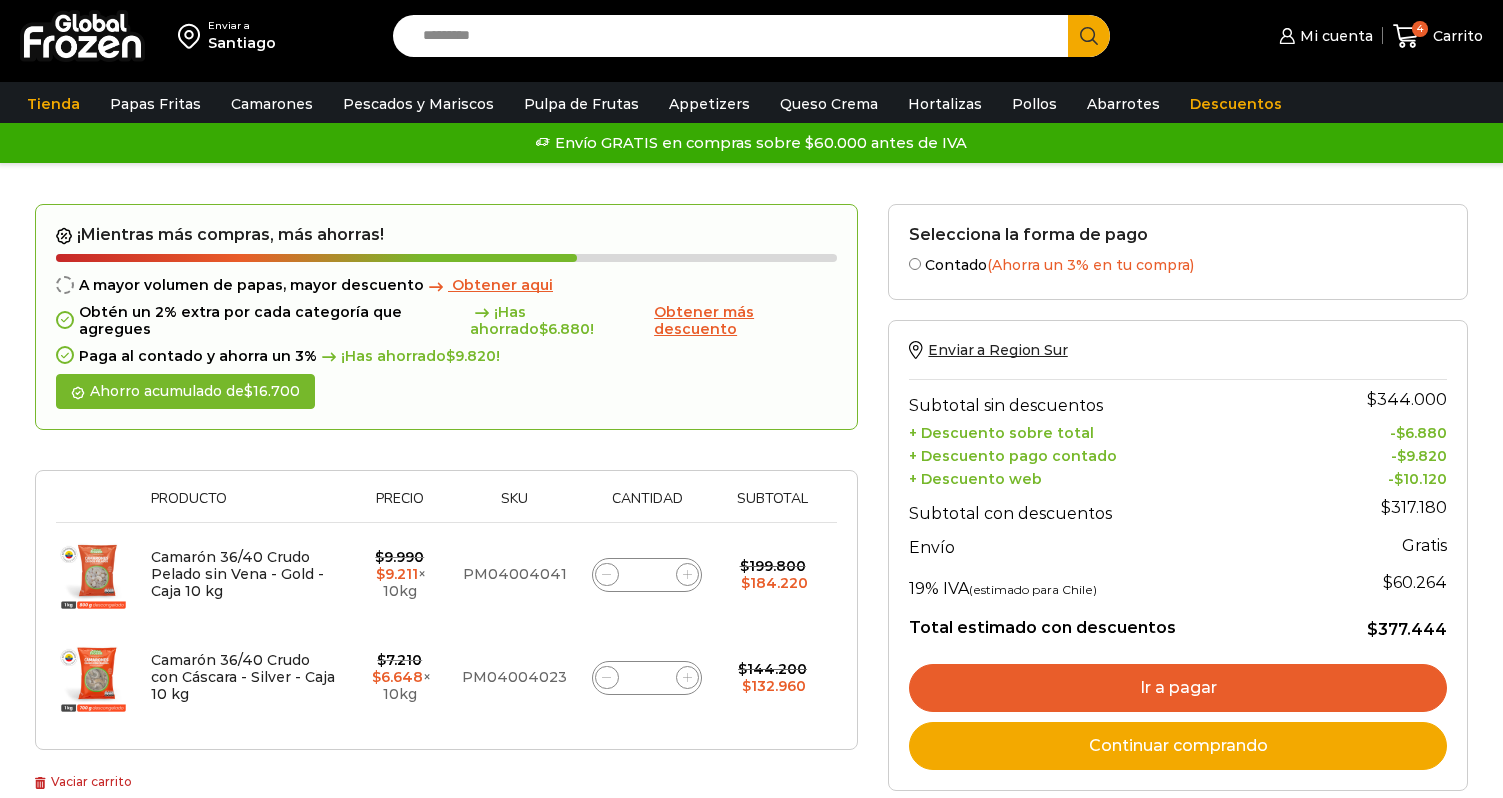 scroll, scrollTop: 0, scrollLeft: 0, axis: both 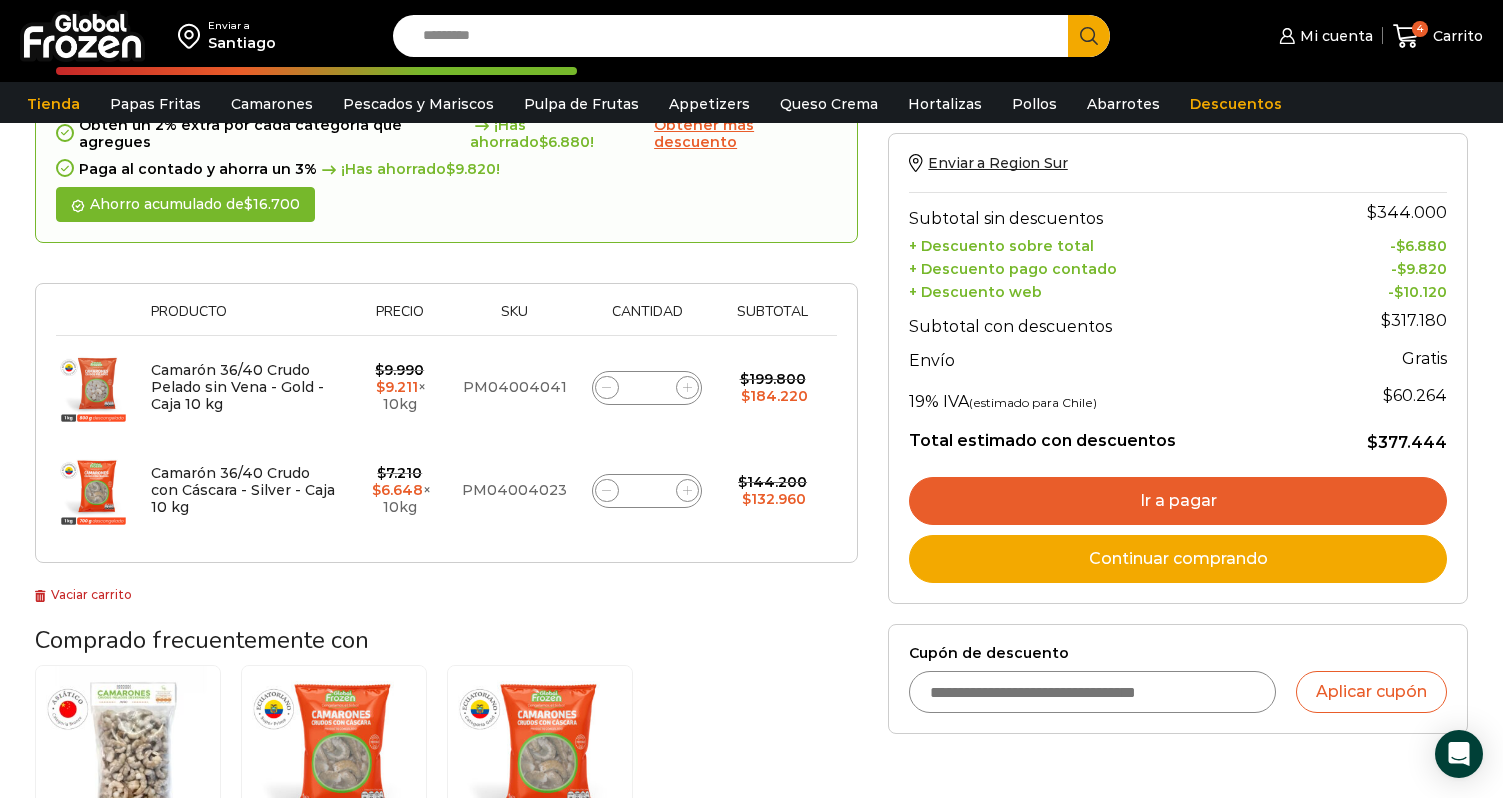 click 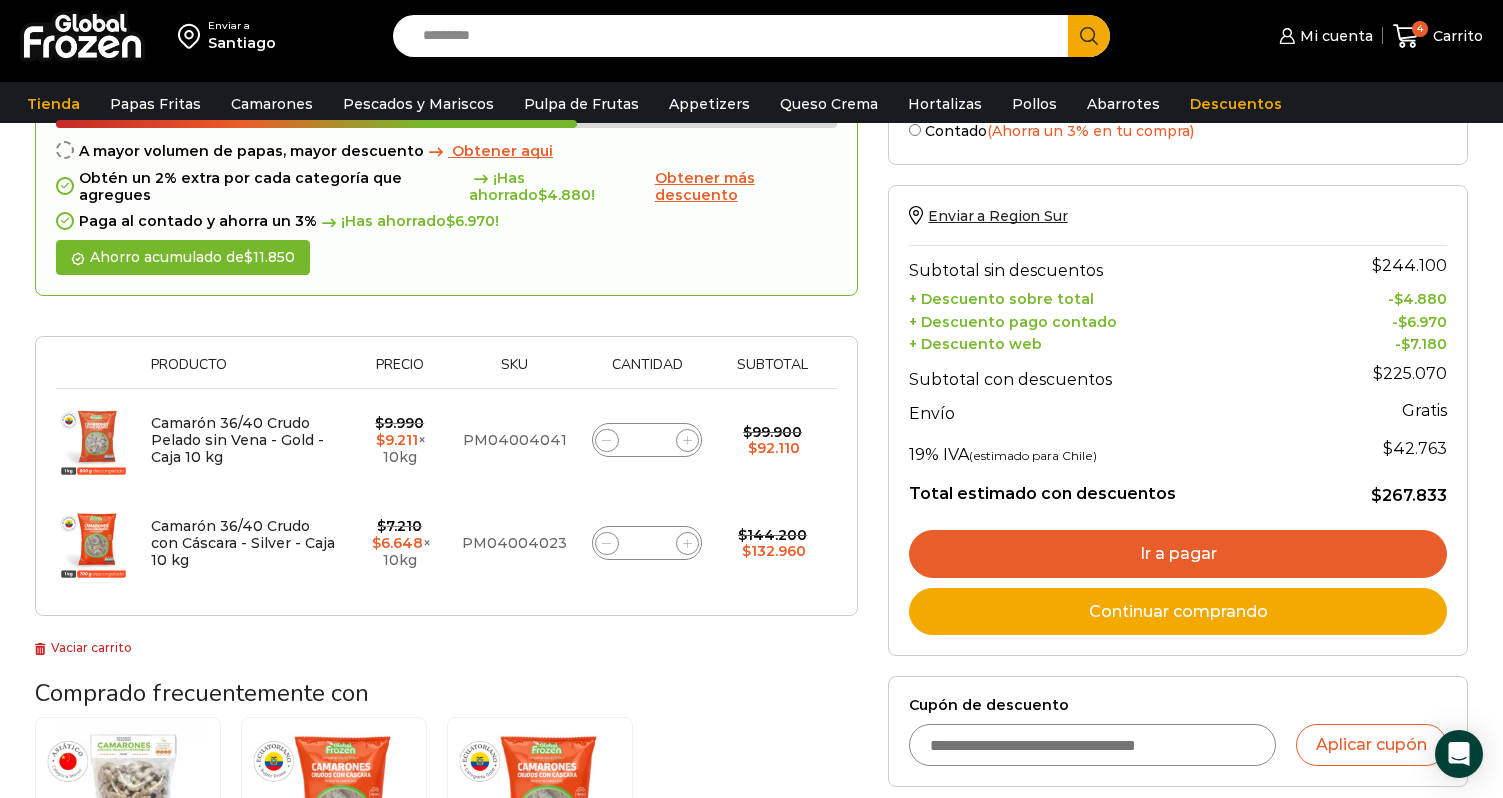 scroll, scrollTop: 226, scrollLeft: 0, axis: vertical 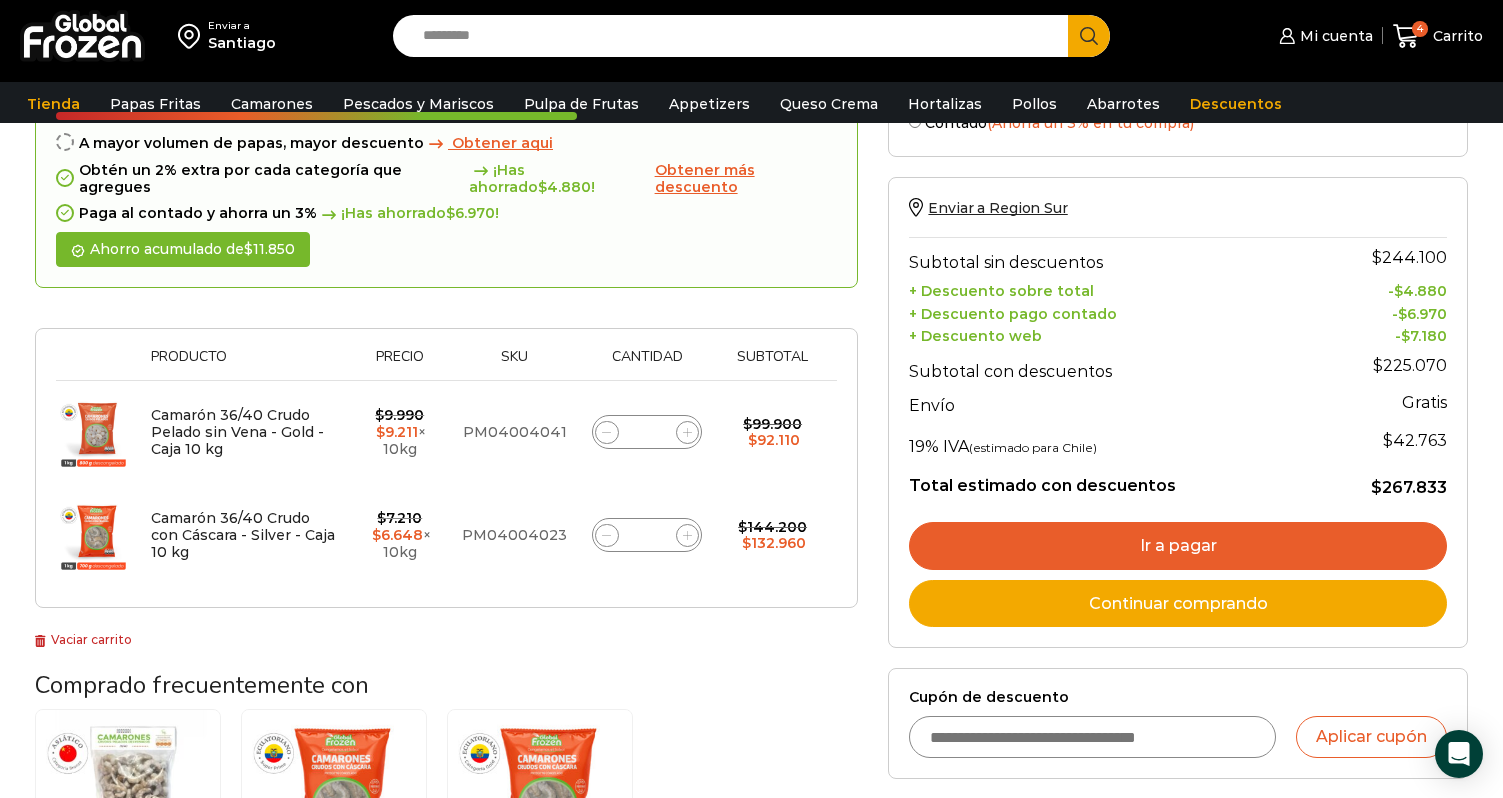 click on "Ir a pagar" at bounding box center (1178, 546) 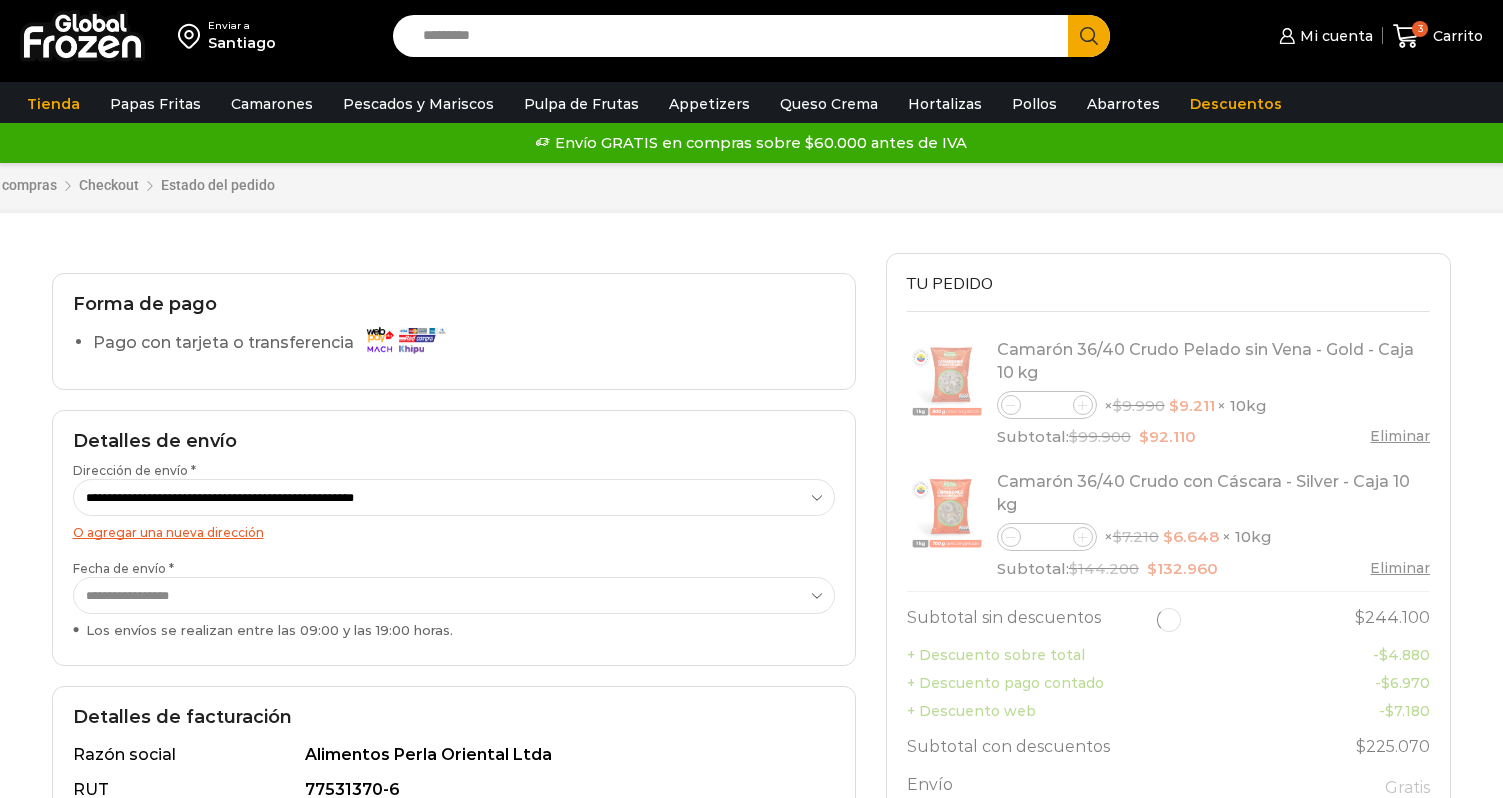 scroll, scrollTop: 104, scrollLeft: 0, axis: vertical 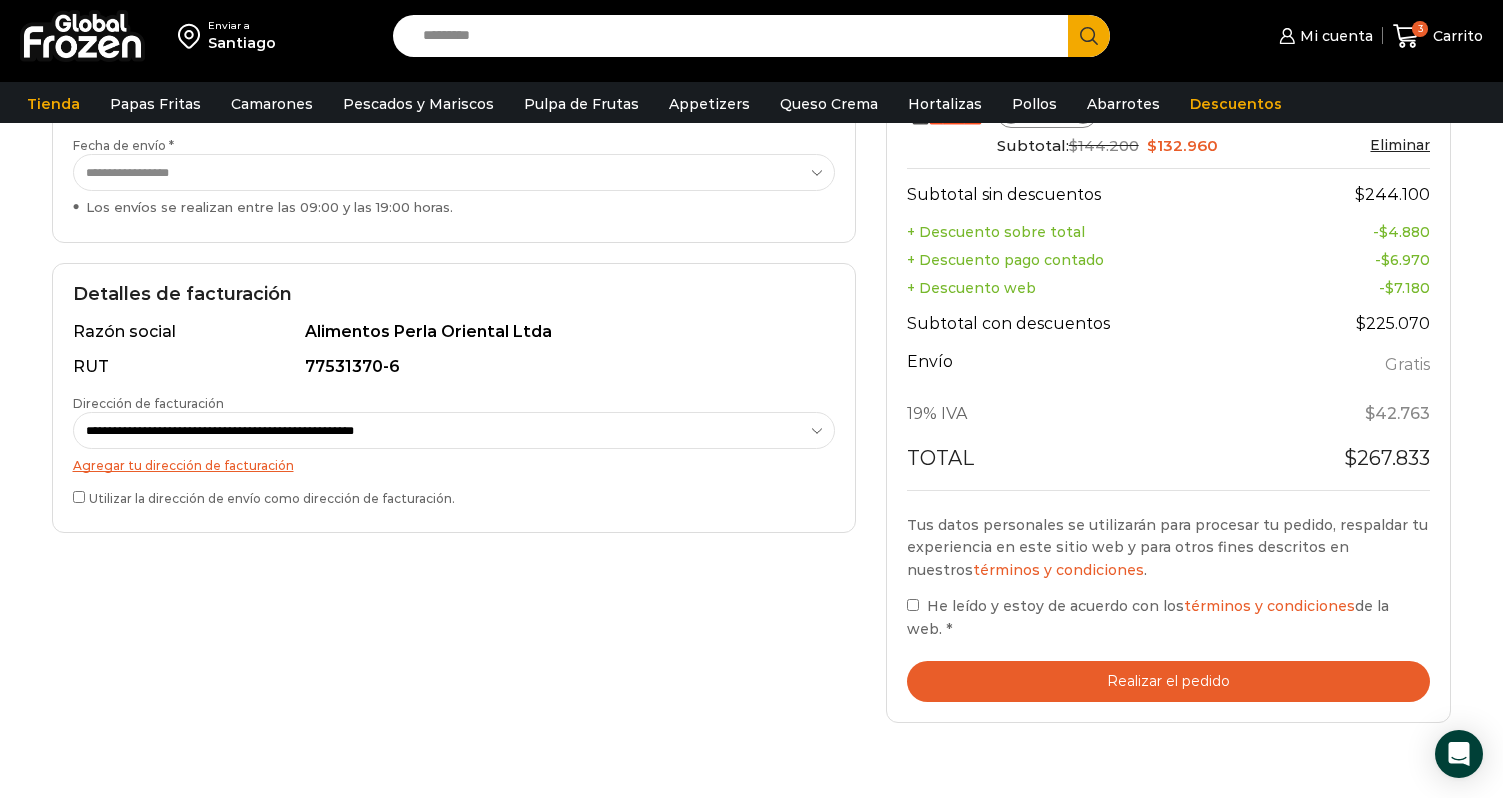 click on "Realizar el pedido" at bounding box center [1169, 681] 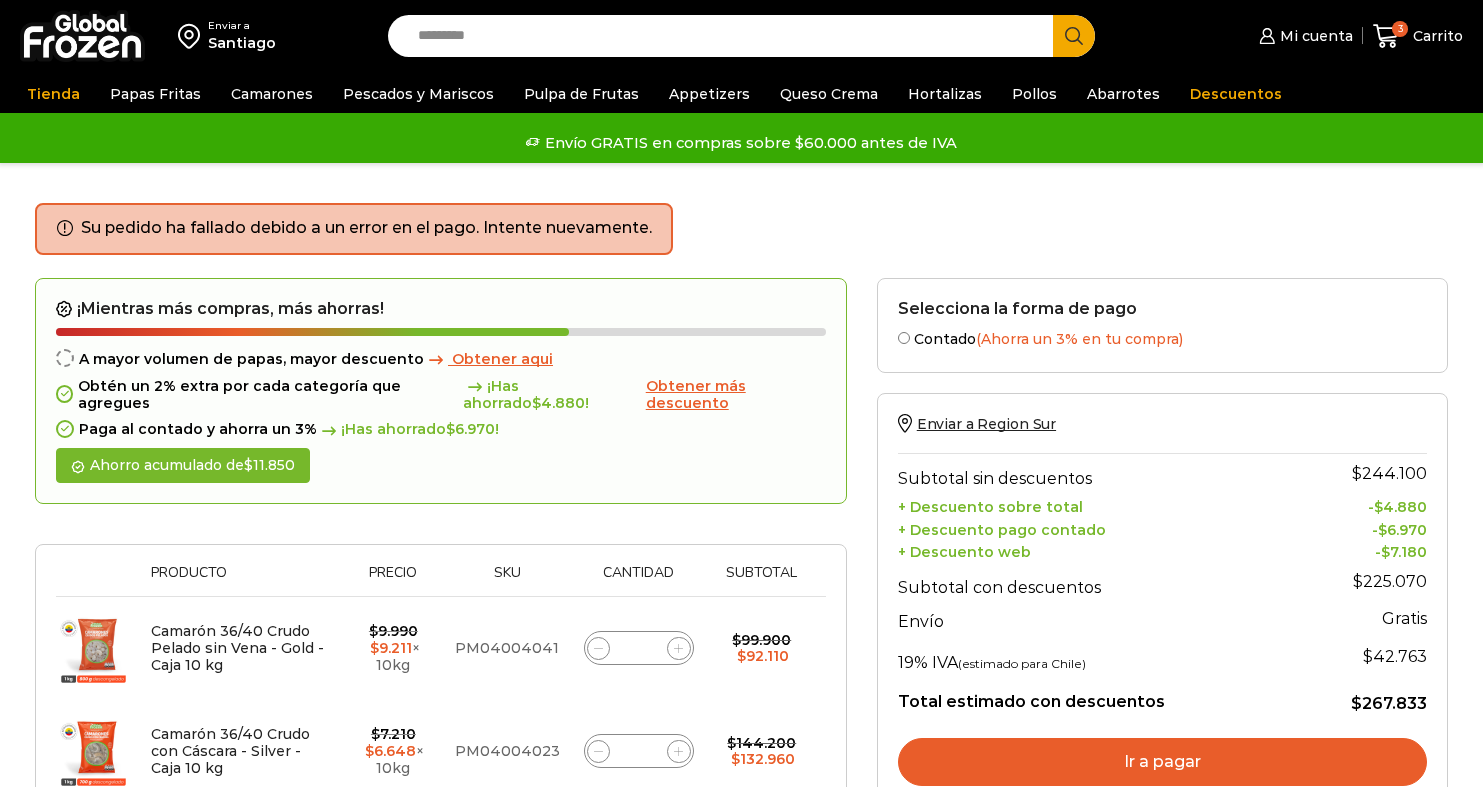 scroll, scrollTop: 0, scrollLeft: 0, axis: both 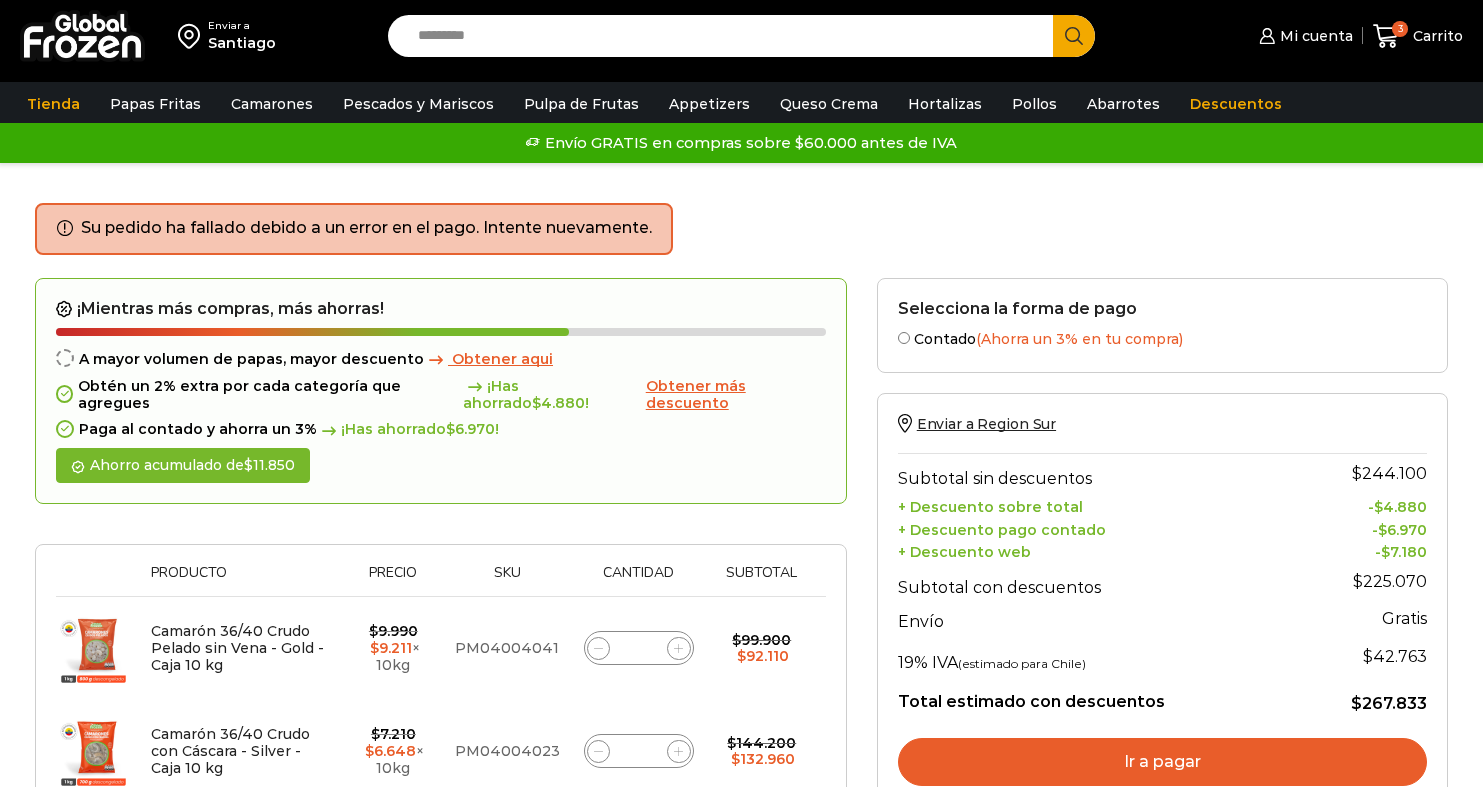 click on "¡Mientras más compras, más ahorras!
A mayor volumen de papas, mayor descuento    Obtener aqui
Obtén un 2% extra por cada categoría que agregues   ¡Has ahorrado  [CURRENCY] ! Obtener más descuento
Paga al contado y ahorra un 3%   ¡Has ahorrado  [CURRENCY] !
Ahorro acumulado de  [CURRENCY]" at bounding box center [441, 391] 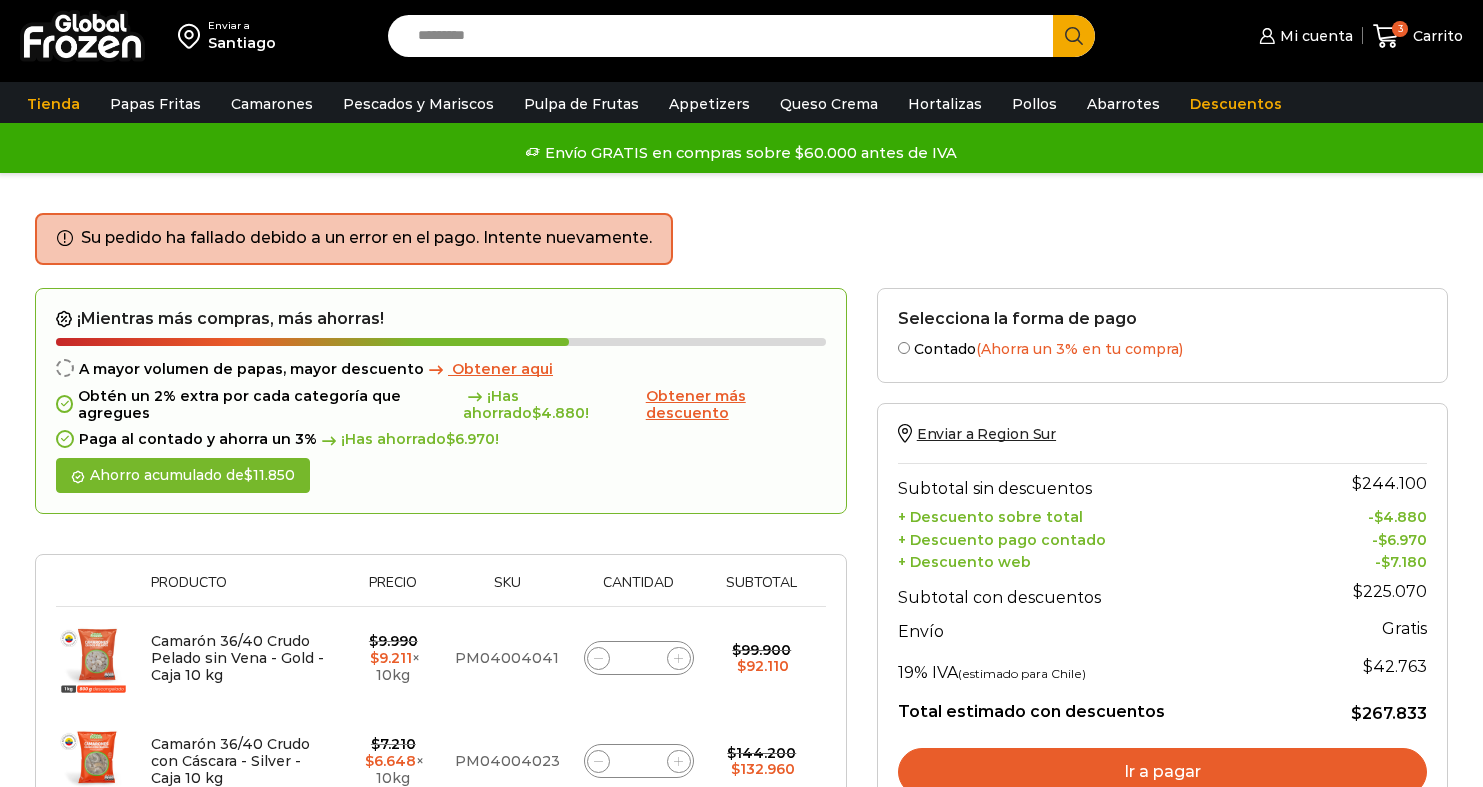 scroll, scrollTop: 288, scrollLeft: 0, axis: vertical 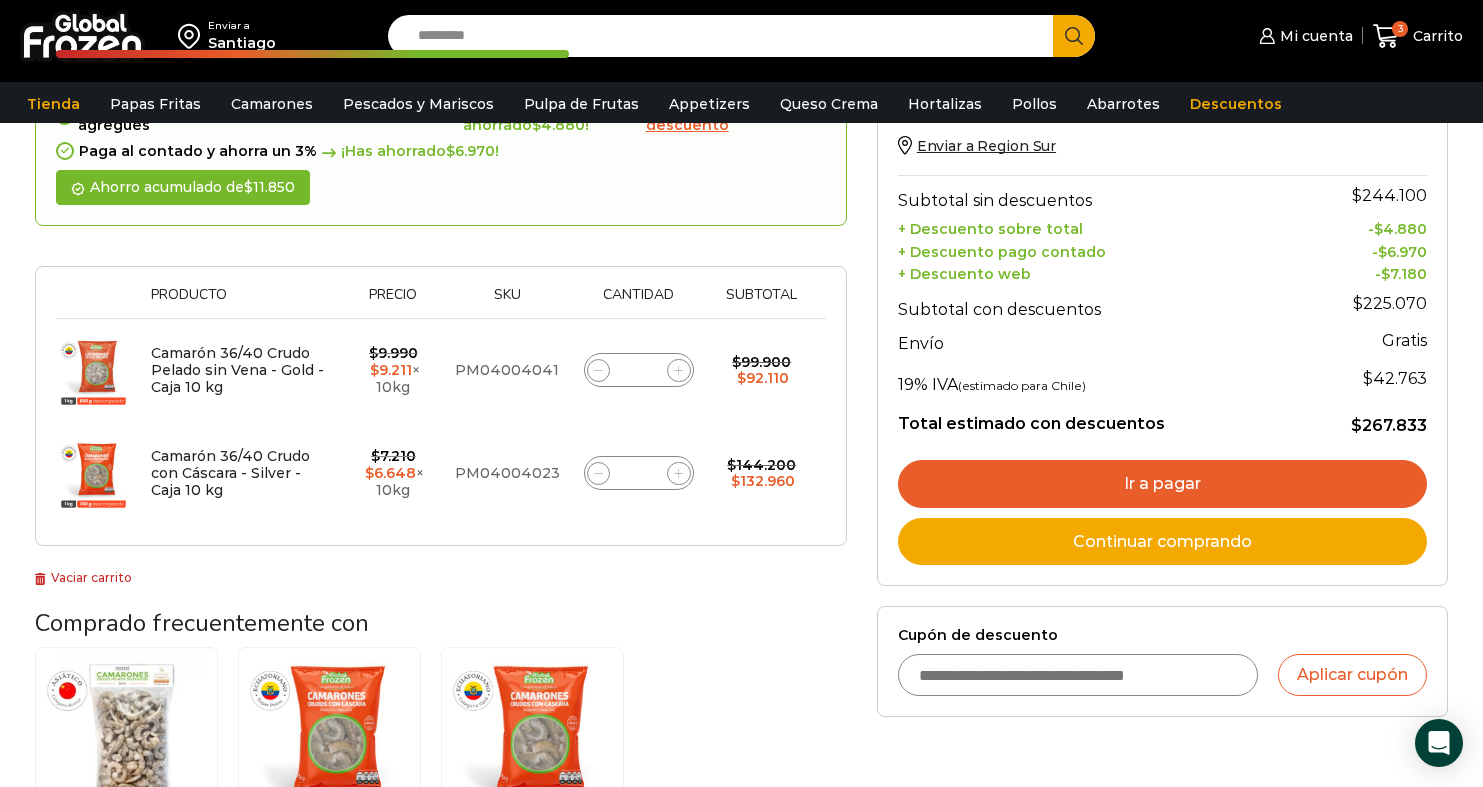 click on "Ir a pagar" at bounding box center [1162, 484] 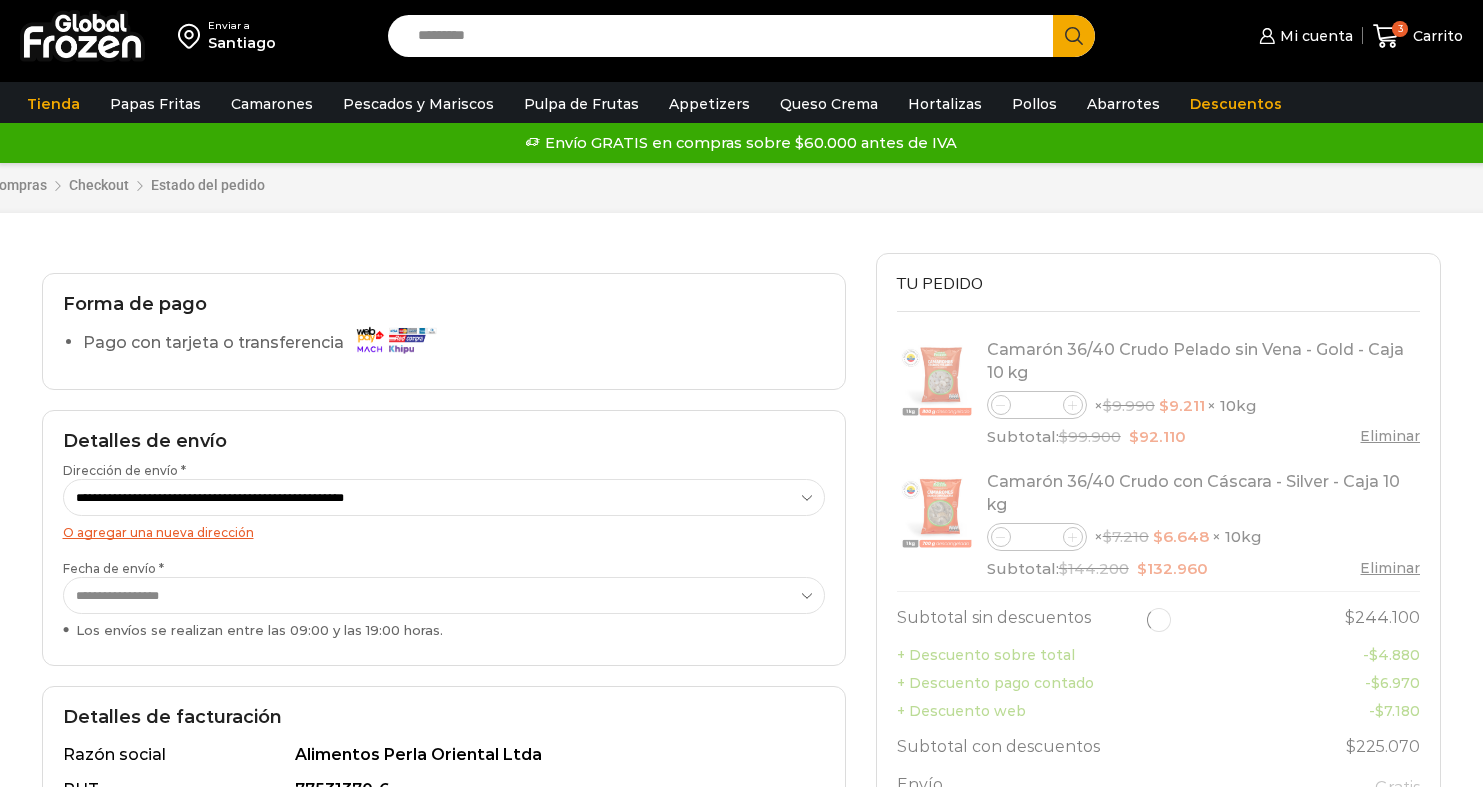 scroll, scrollTop: 0, scrollLeft: 0, axis: both 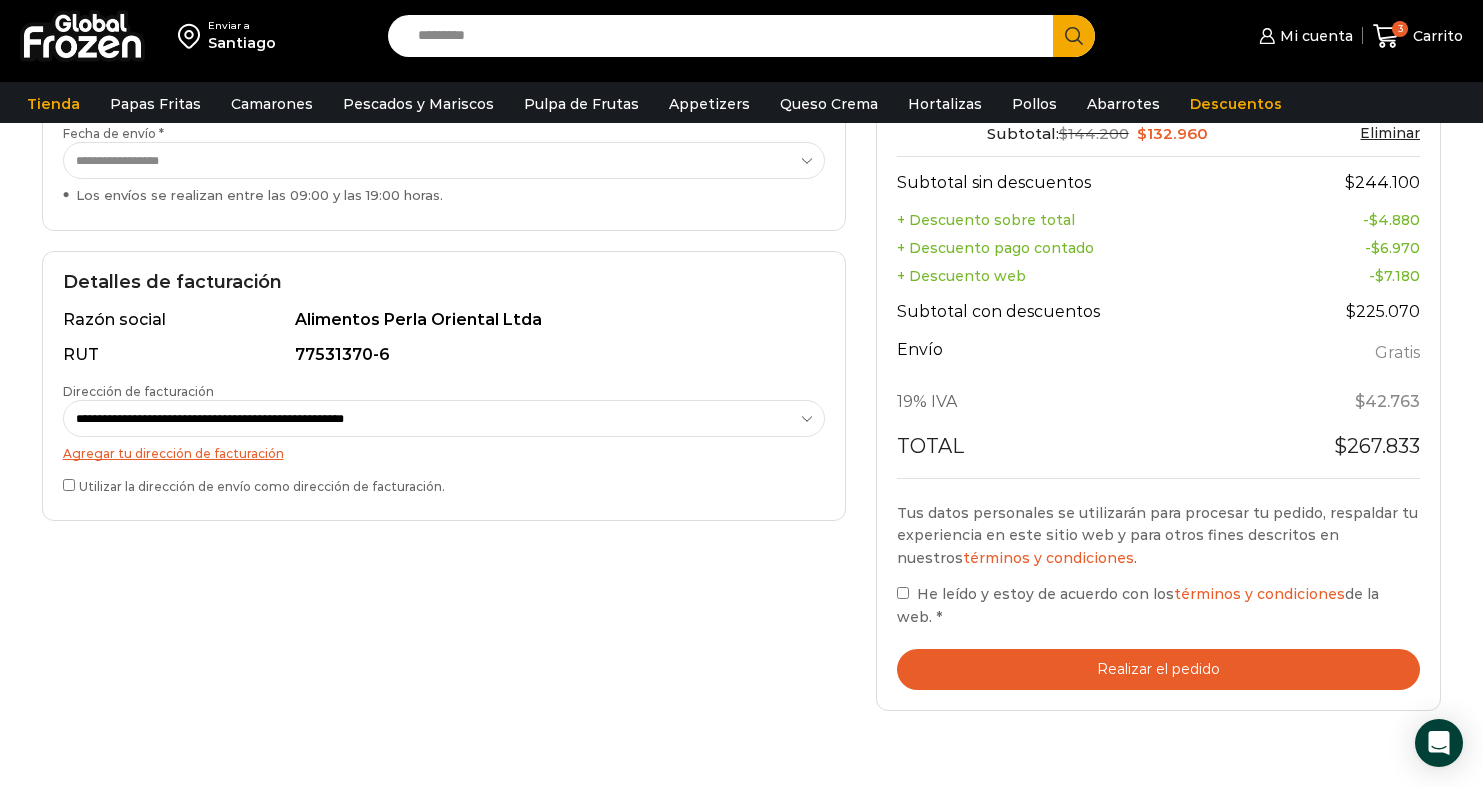 click on "Tu pedido
Product
Camarón 36/40 Crudo Pelado sin Vena - Gold - Caja 10 kg
Camarón 36/40 Crudo Pelado sin Vena - Gold - Caja 10 kg cantidad
*
×  $ 9.990   Original price was: $9.990. $ 9.211 Current price is: $9.211.  × 10kg
Subtotal:  $ 99.900   Original price was: $99.900. $ 92.110 Eliminar" at bounding box center [1159, 264] 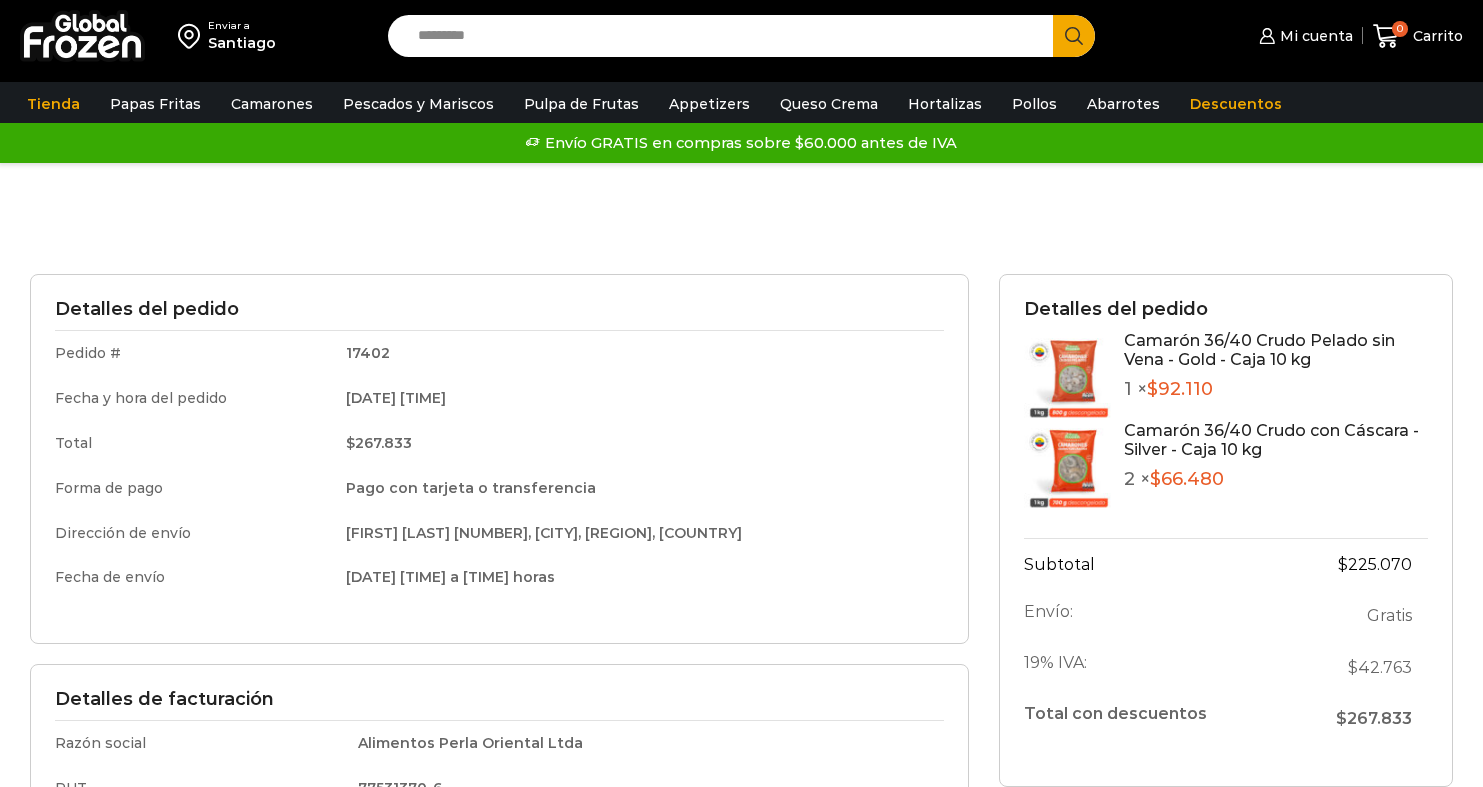 scroll, scrollTop: 0, scrollLeft: 0, axis: both 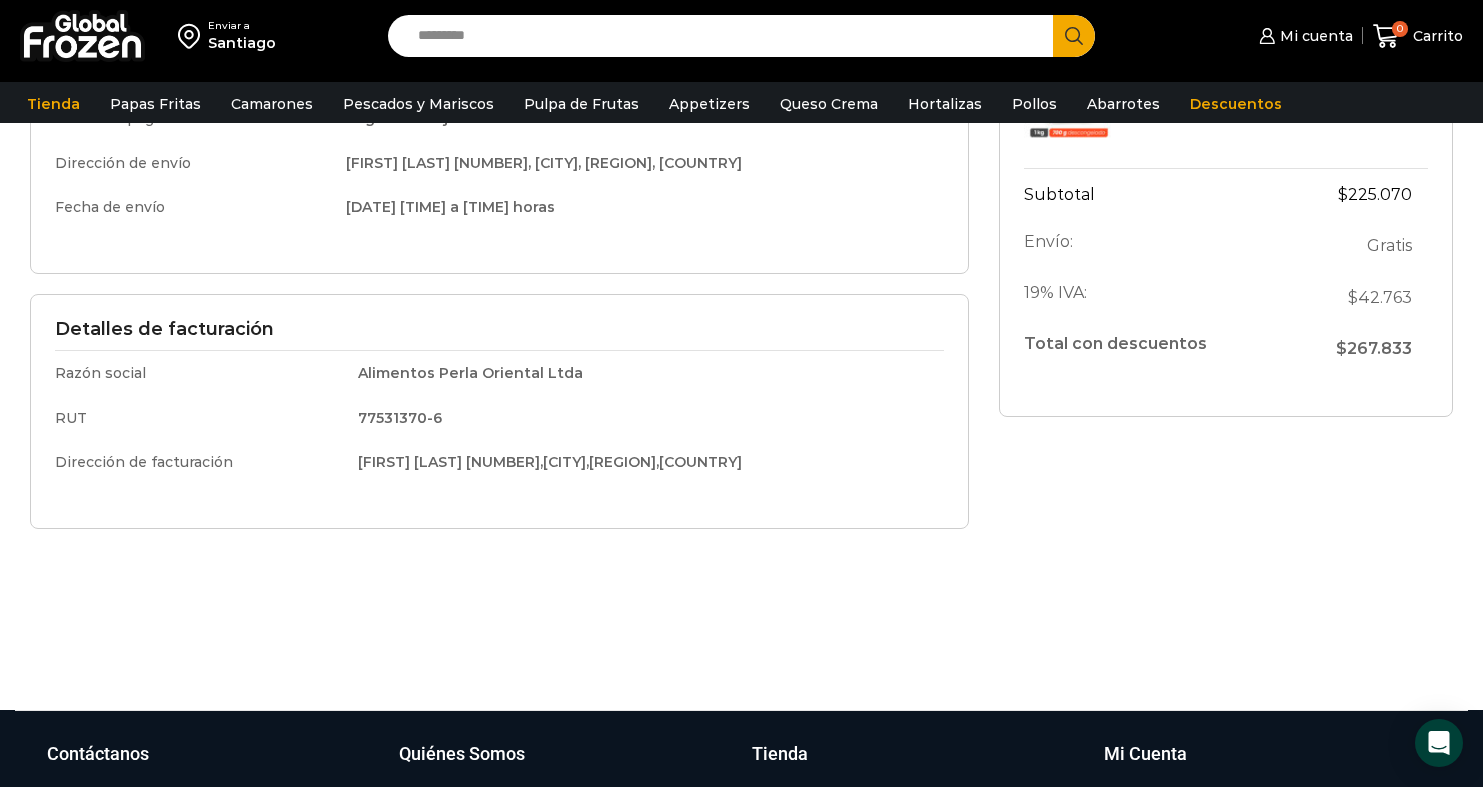 click on "77531370-6" at bounding box center [643, 418] 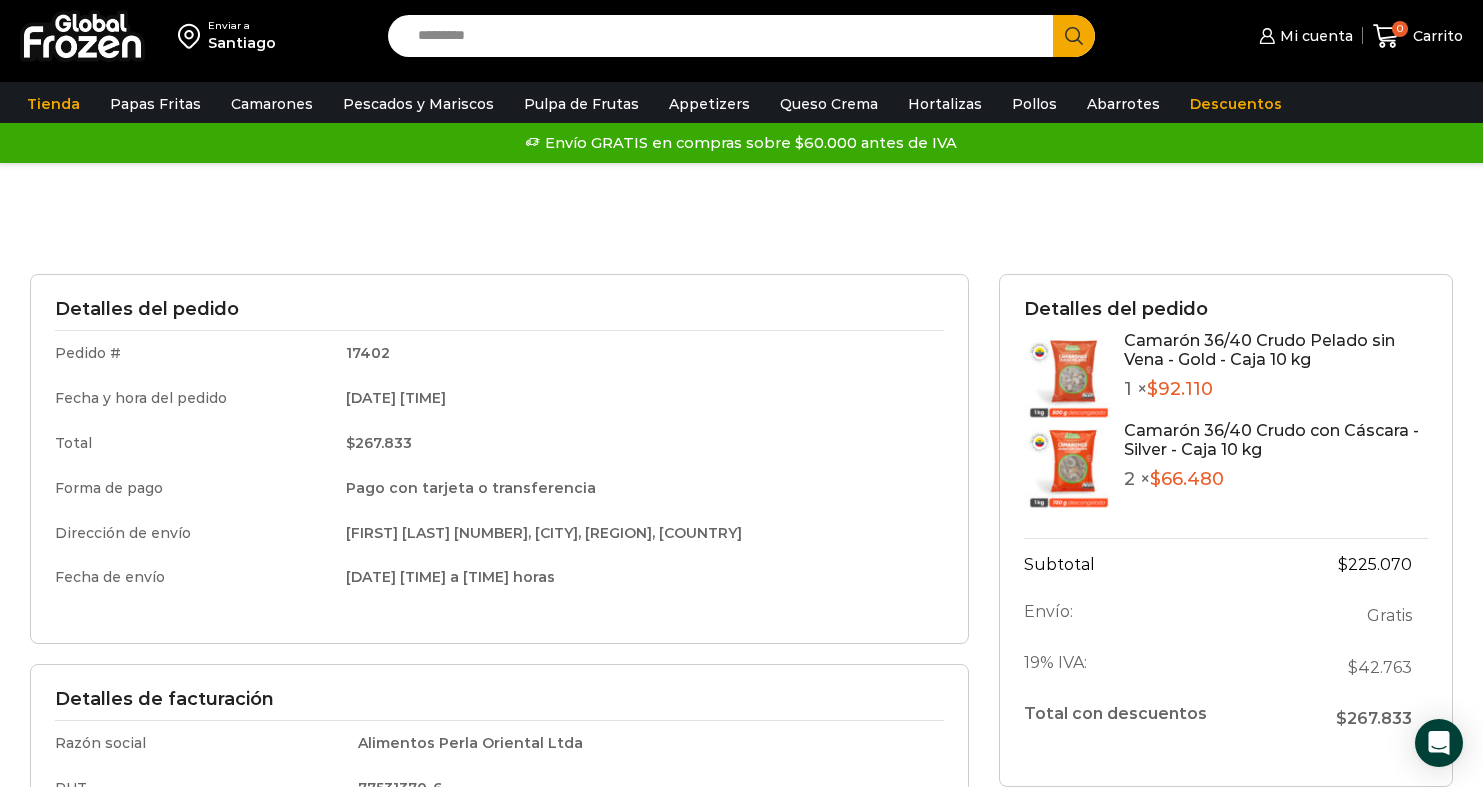 scroll, scrollTop: 0, scrollLeft: 0, axis: both 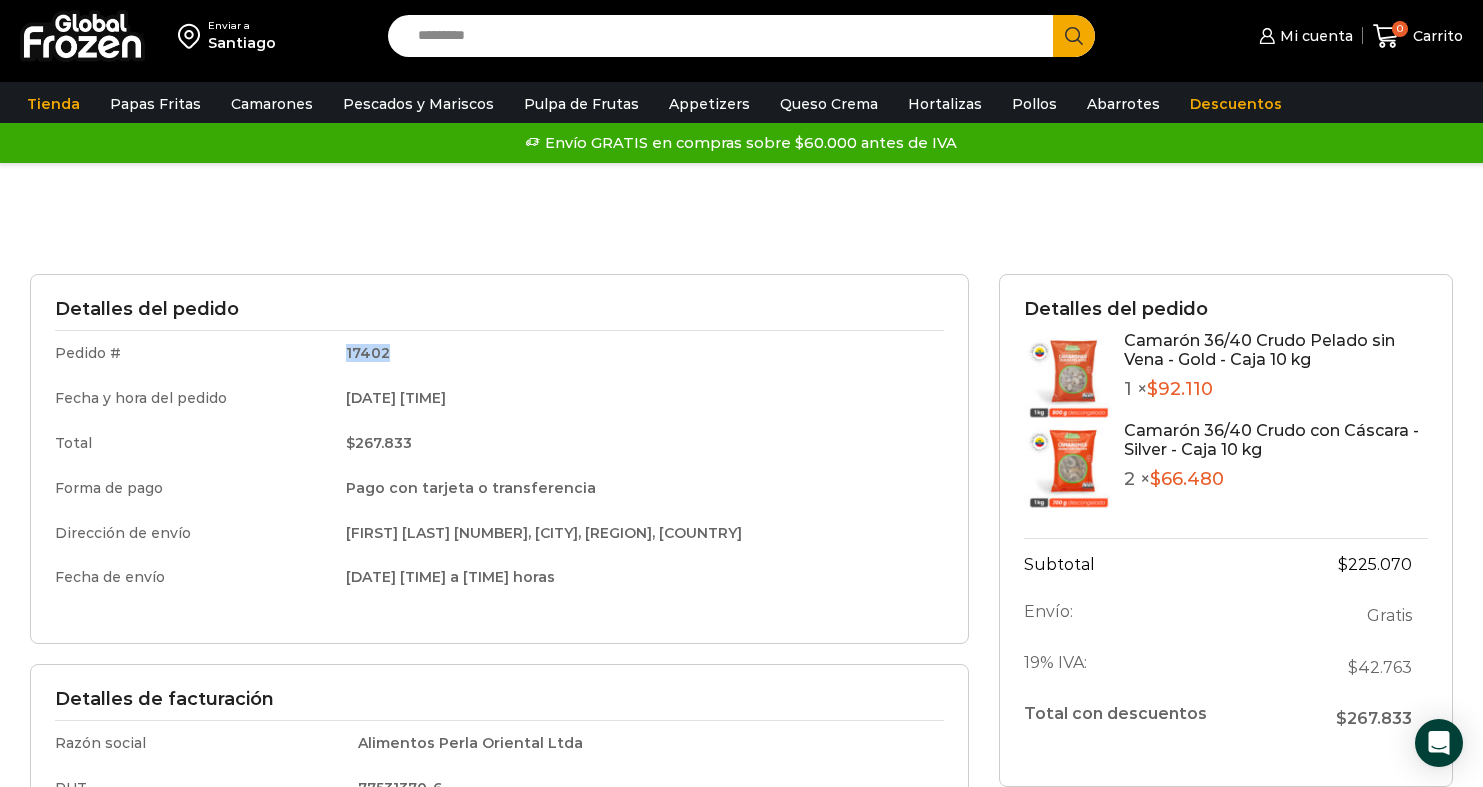 drag, startPoint x: 372, startPoint y: 350, endPoint x: 429, endPoint y: 350, distance: 57 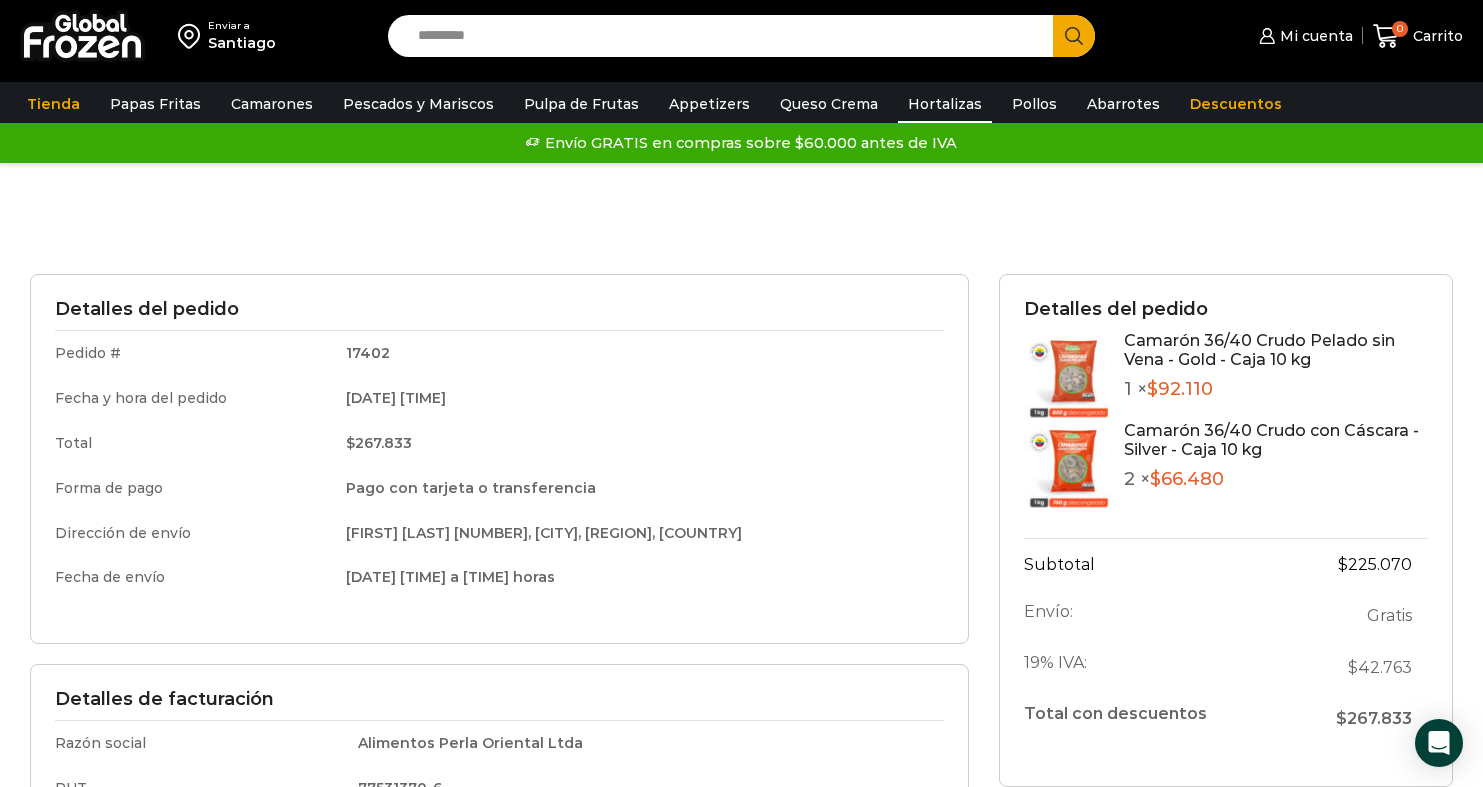 scroll, scrollTop: 0, scrollLeft: 0, axis: both 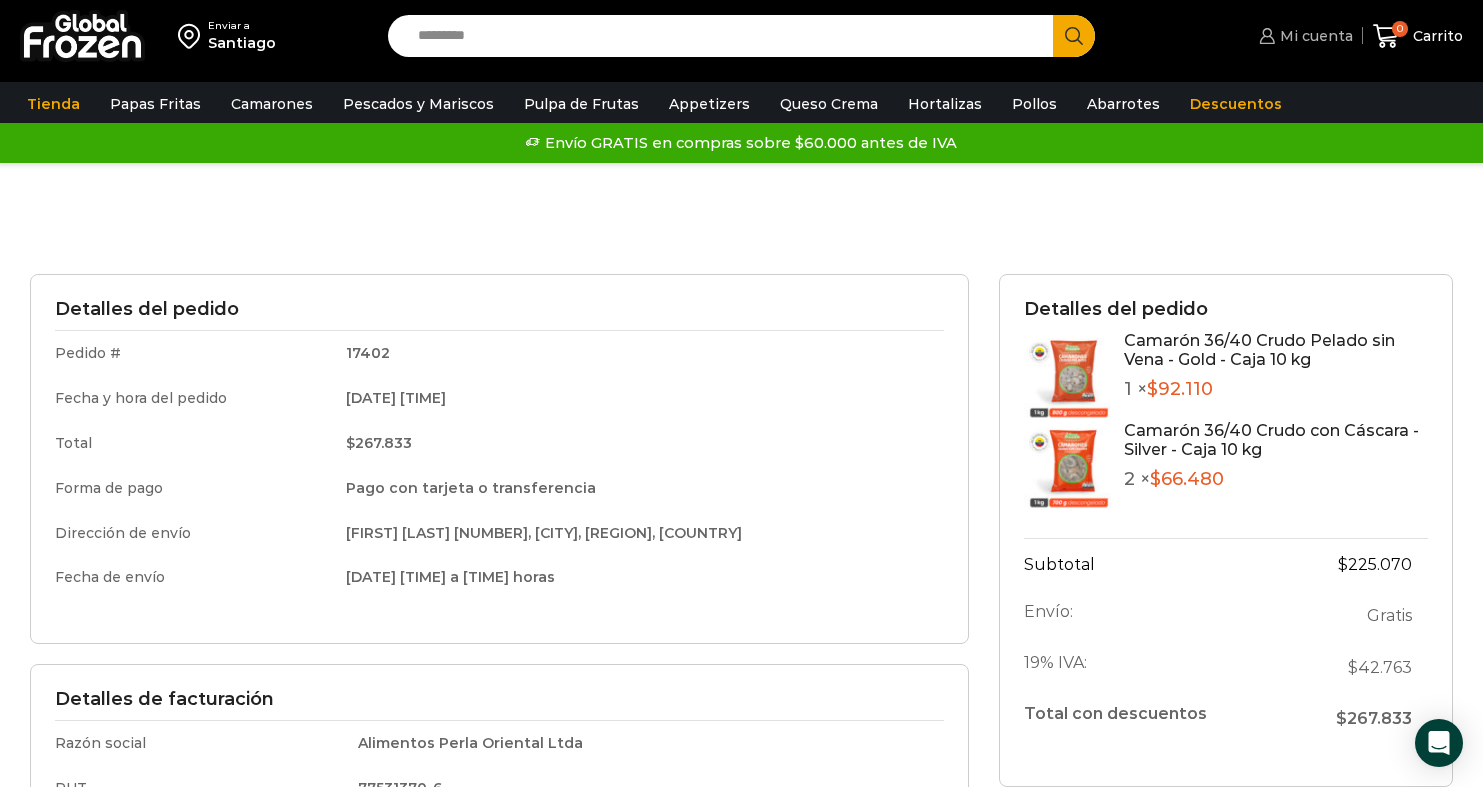 click on "Mi cuenta" at bounding box center (1303, 36) 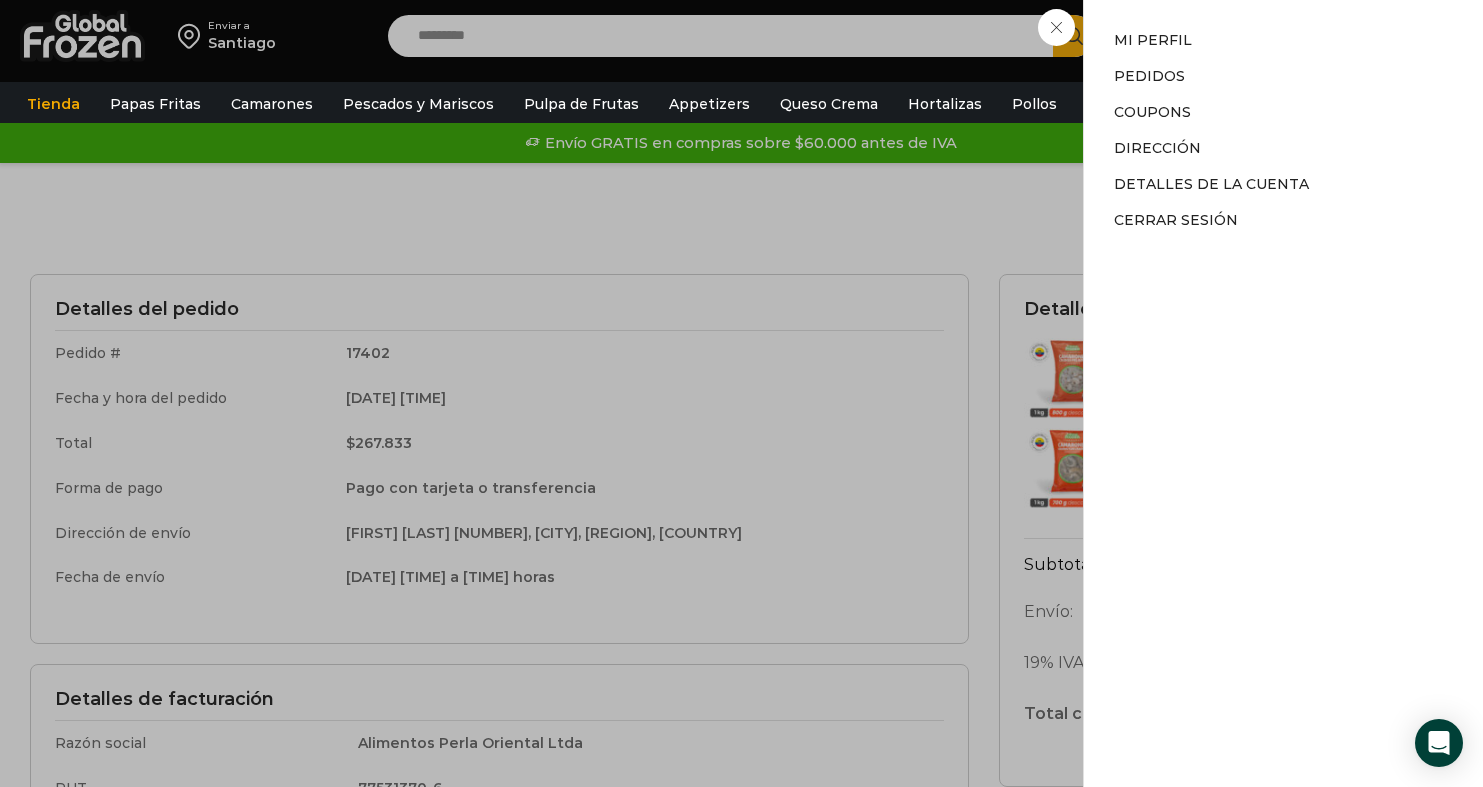 click on "Coupons" at bounding box center [1283, 112] 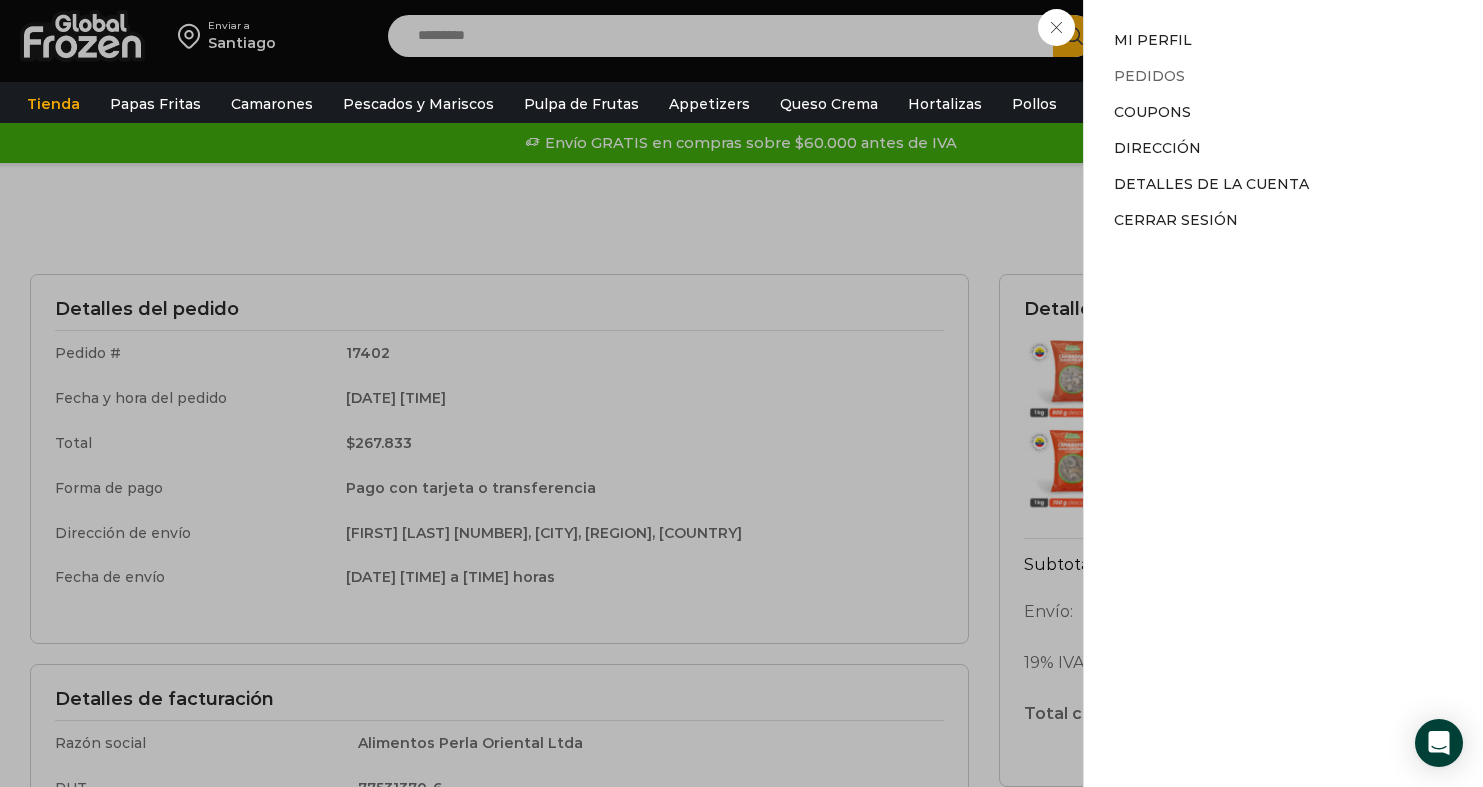click on "Pedidos" at bounding box center (1149, 76) 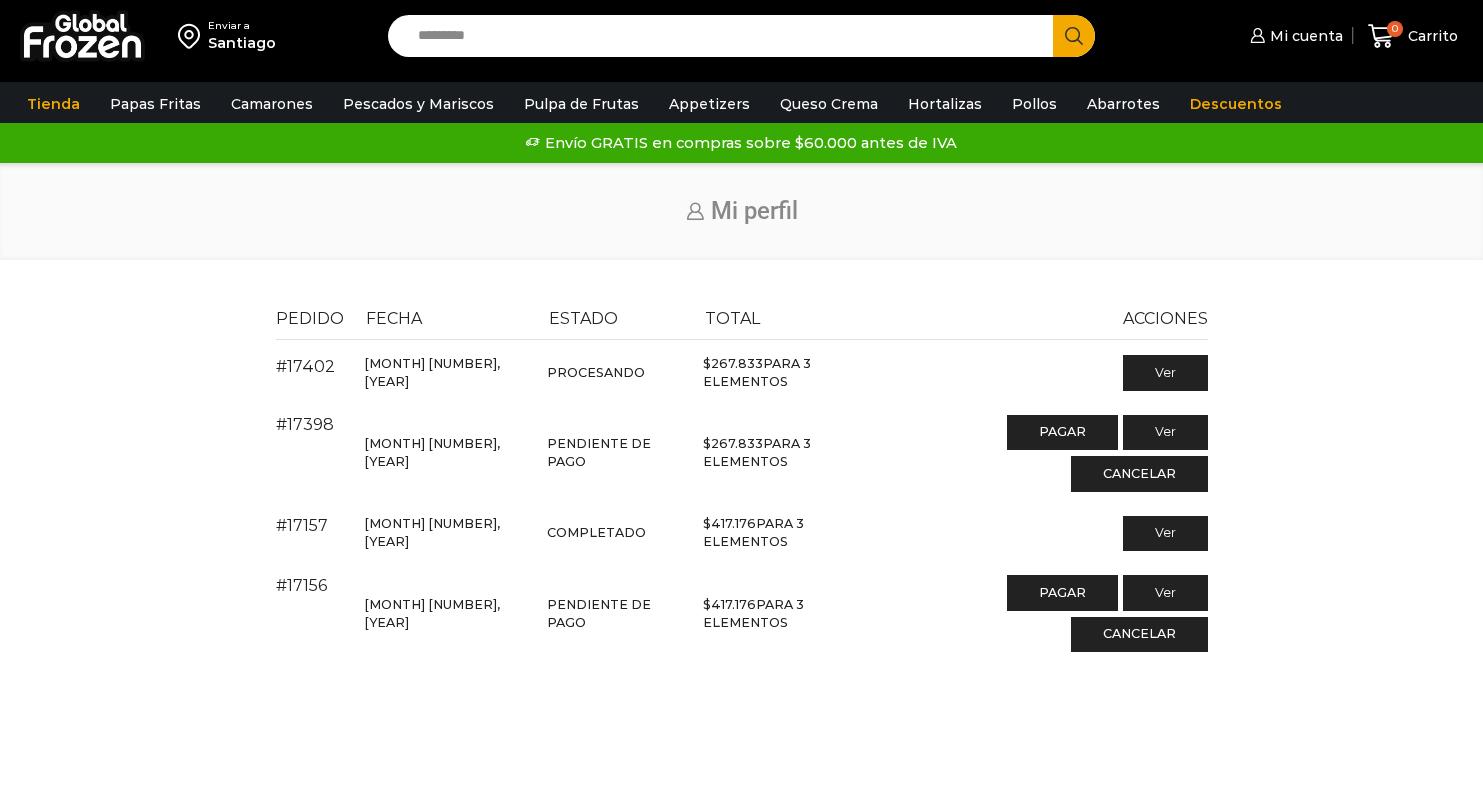 scroll, scrollTop: 0, scrollLeft: 0, axis: both 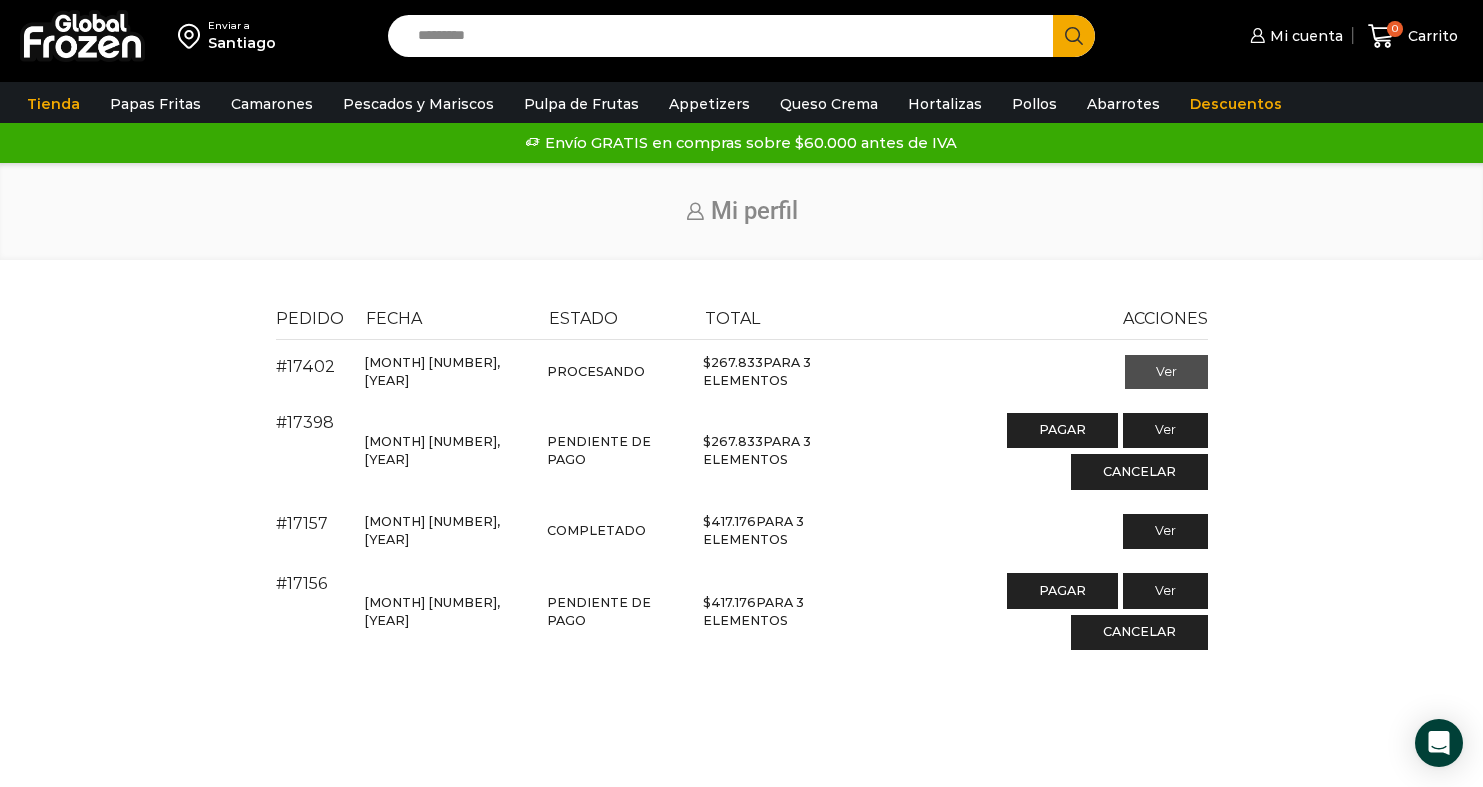 click on "Ver" at bounding box center (1166, 372) 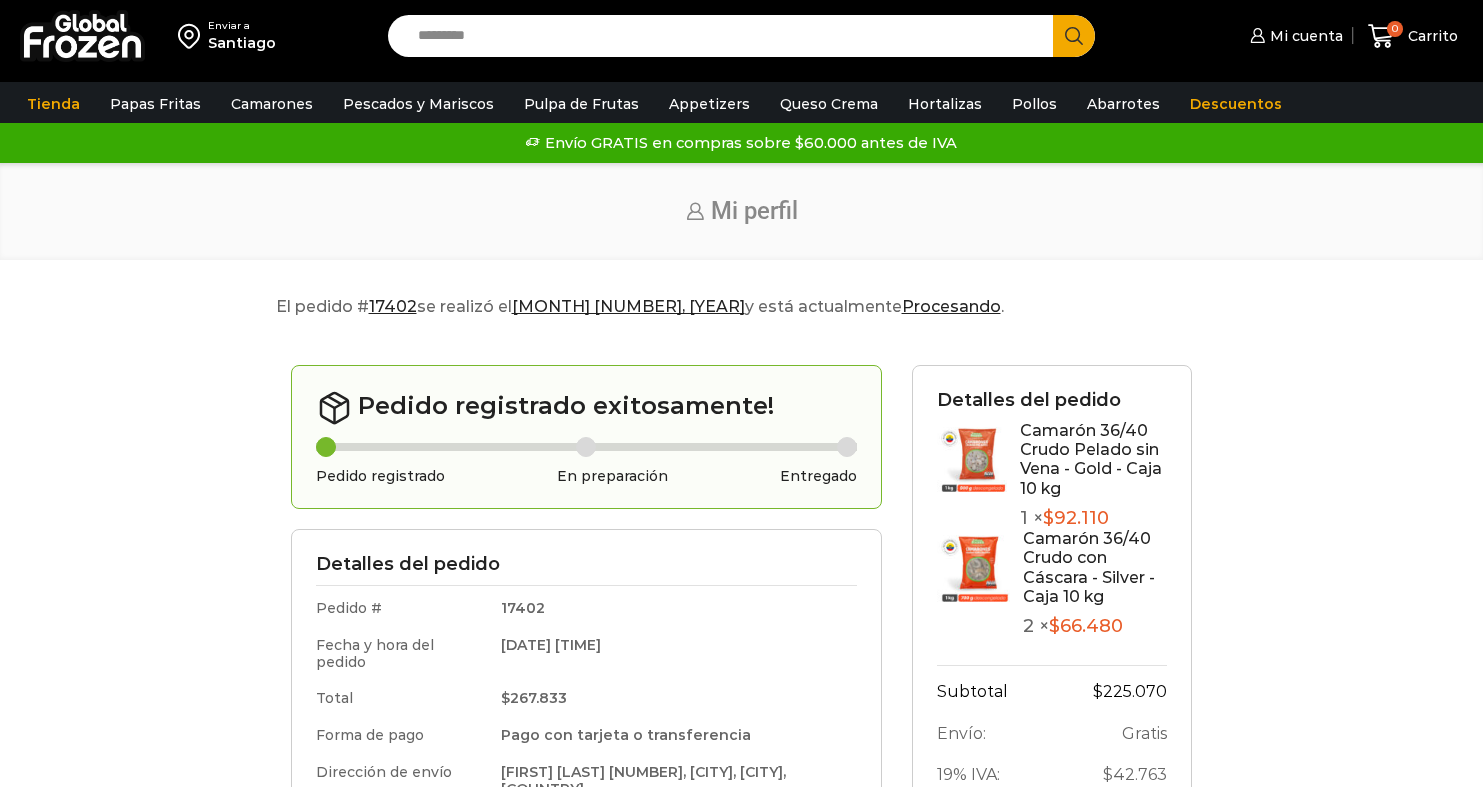 scroll, scrollTop: 0, scrollLeft: 0, axis: both 